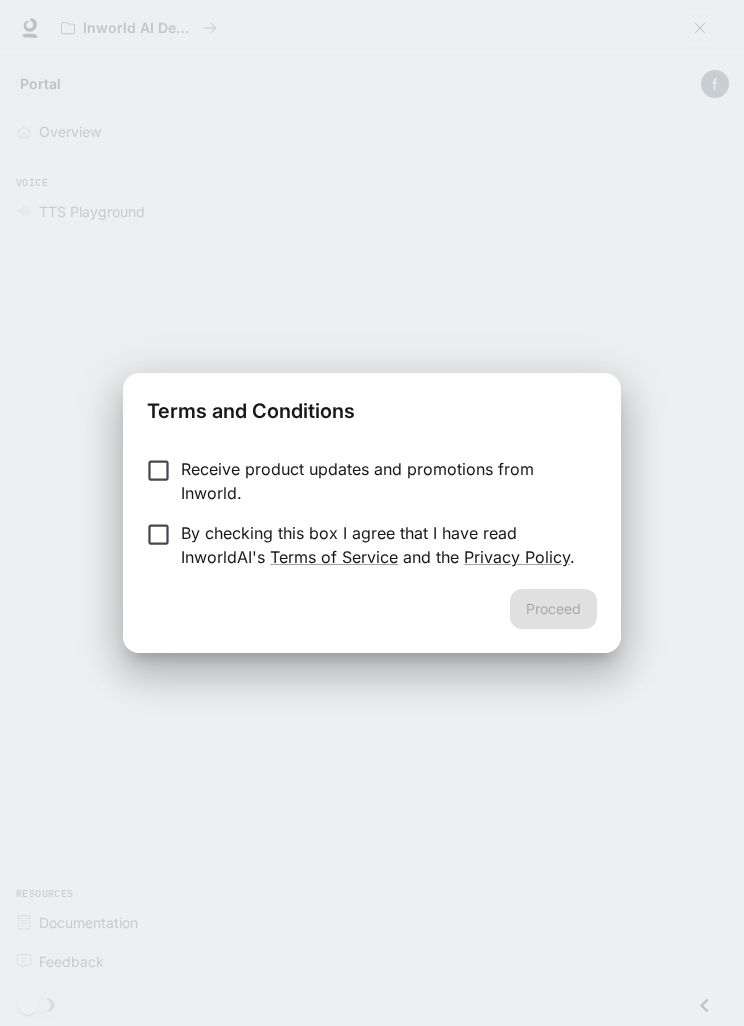 scroll, scrollTop: 0, scrollLeft: 0, axis: both 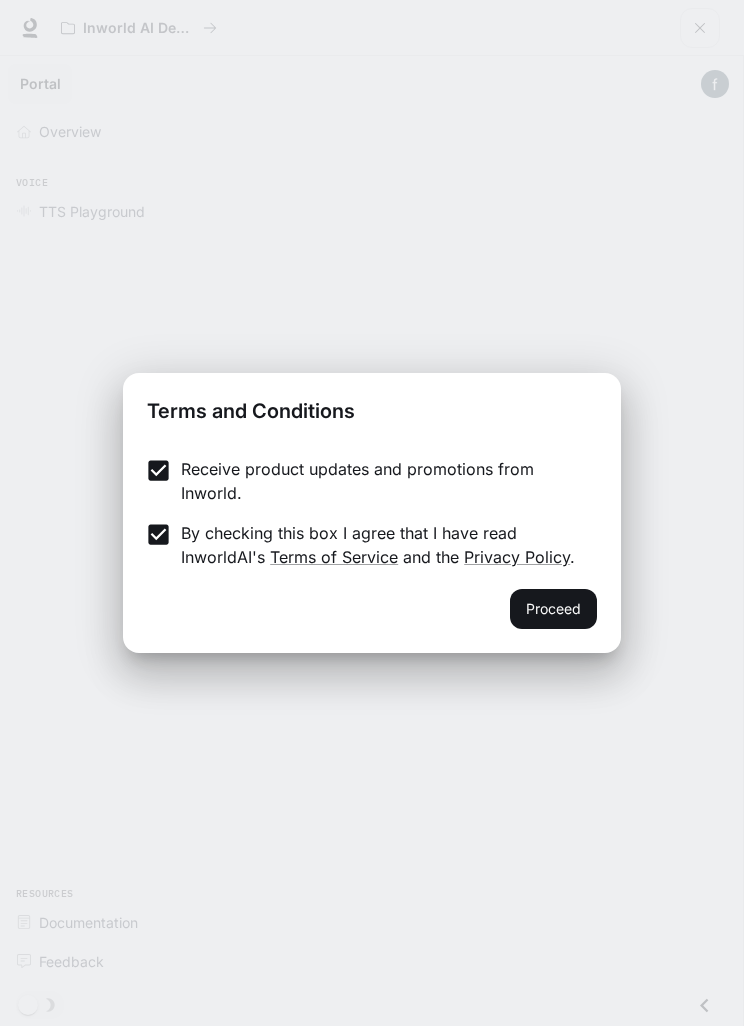 click on "Proceed" at bounding box center [553, 609] 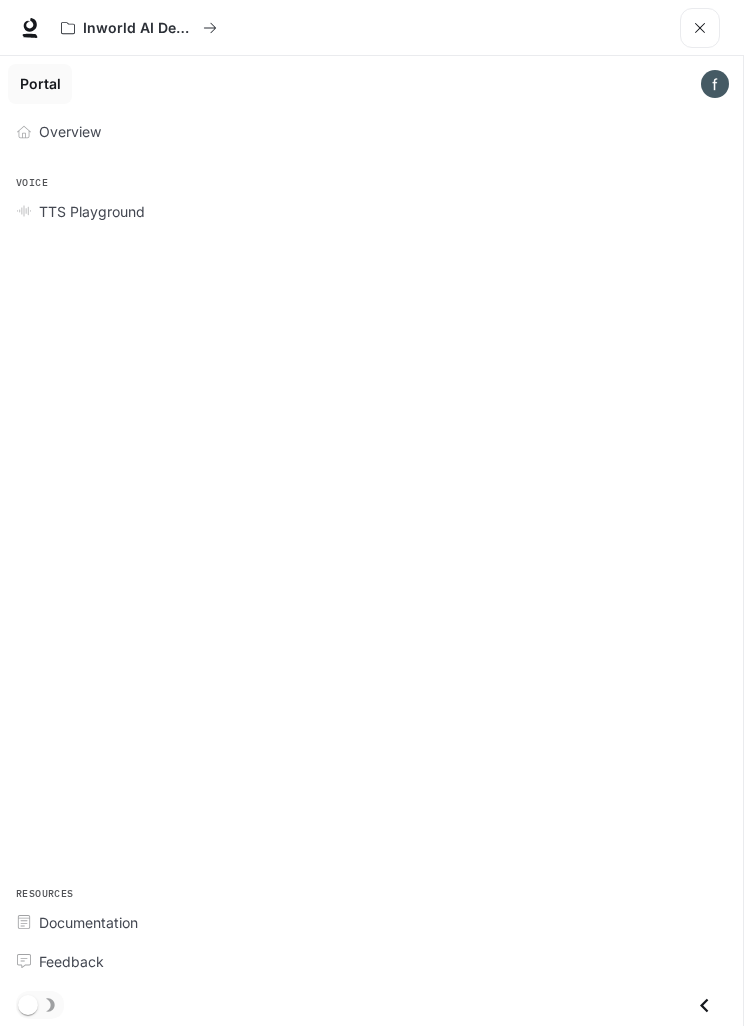 click on "Overview Voice TTS Playground Resources Documentation Feedback" at bounding box center (371, 567) 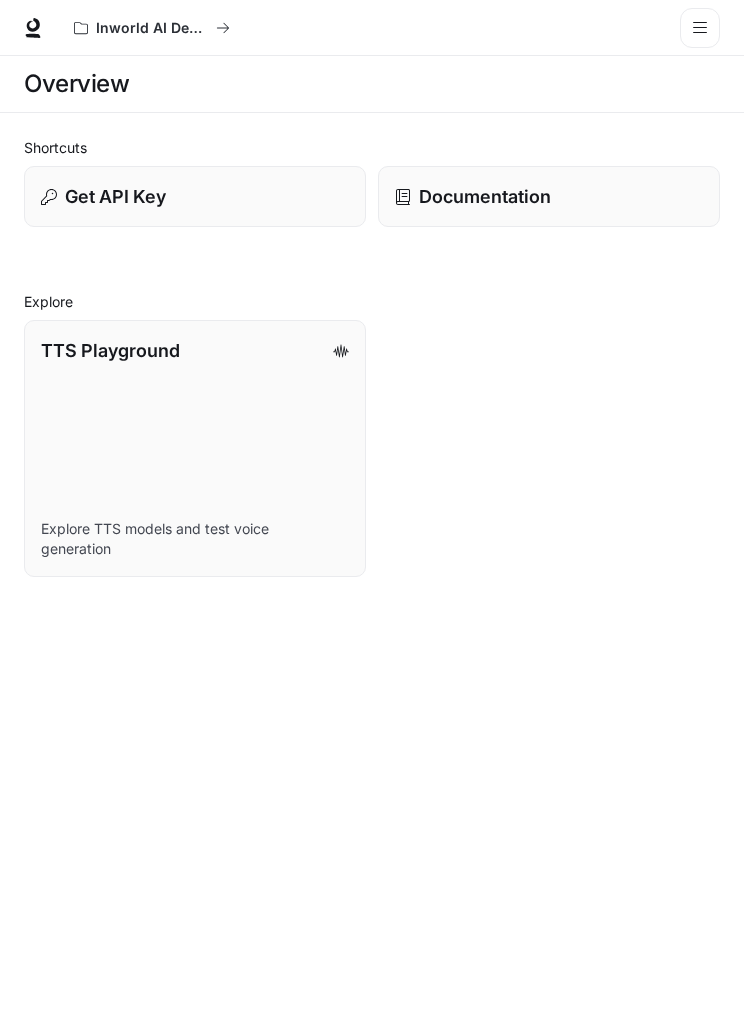 click on "Overview" at bounding box center (372, 84) 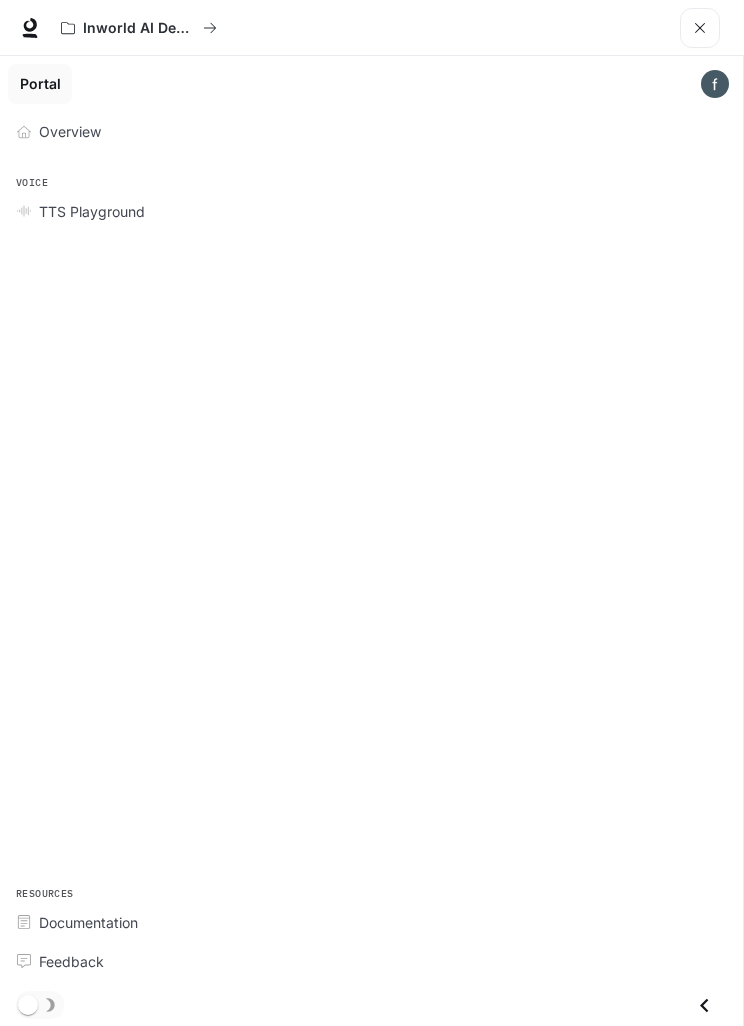 click on "Overview" at bounding box center (70, 131) 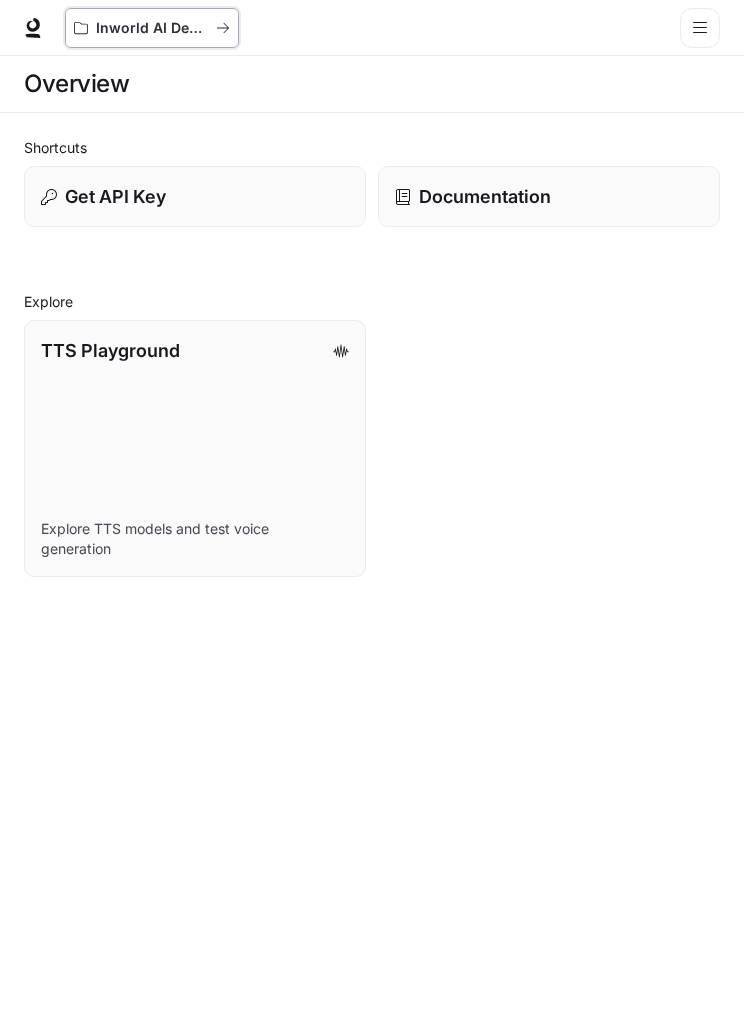 click on "Inworld AI Demos" at bounding box center [152, 28] 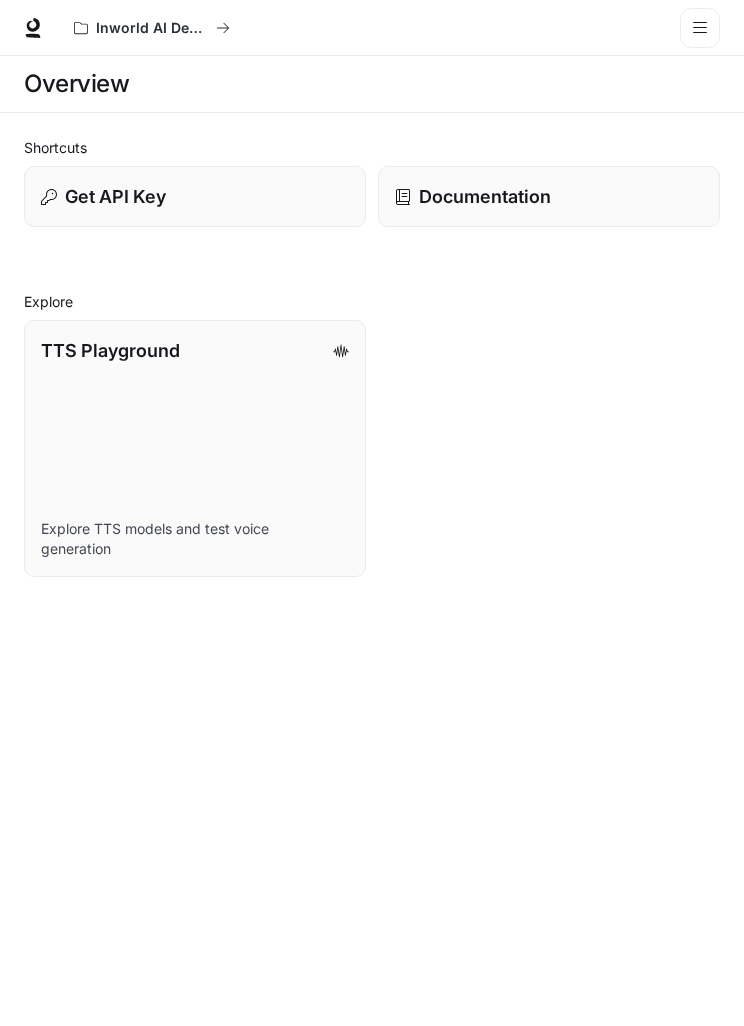 click at bounding box center [33, 28] 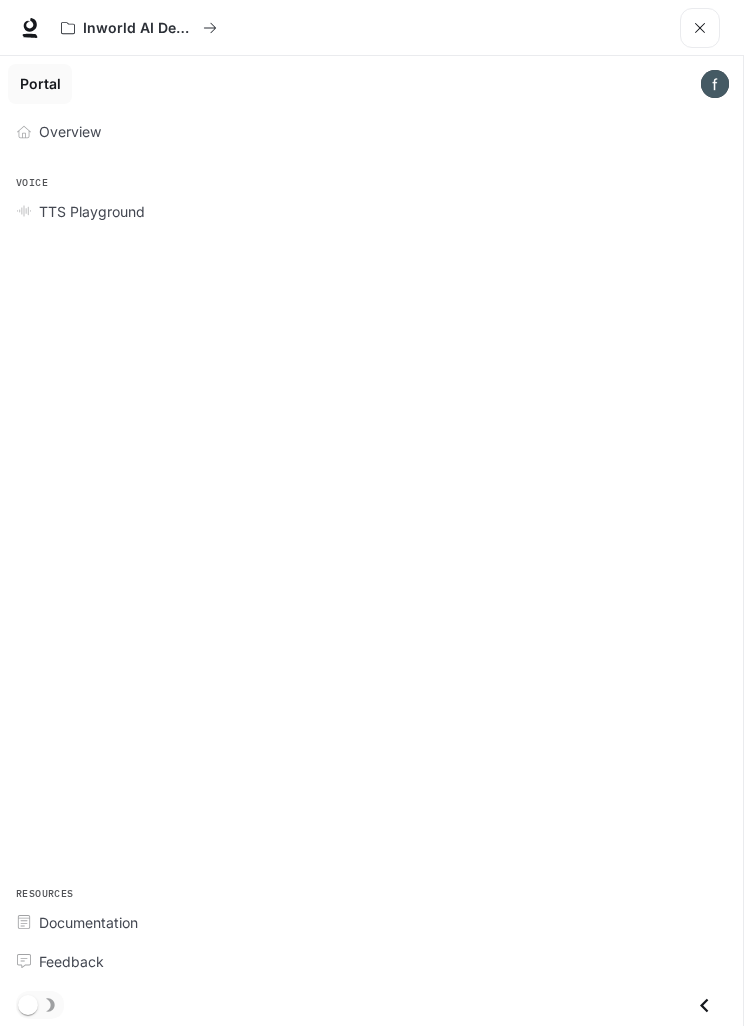 click at bounding box center (700, 28) 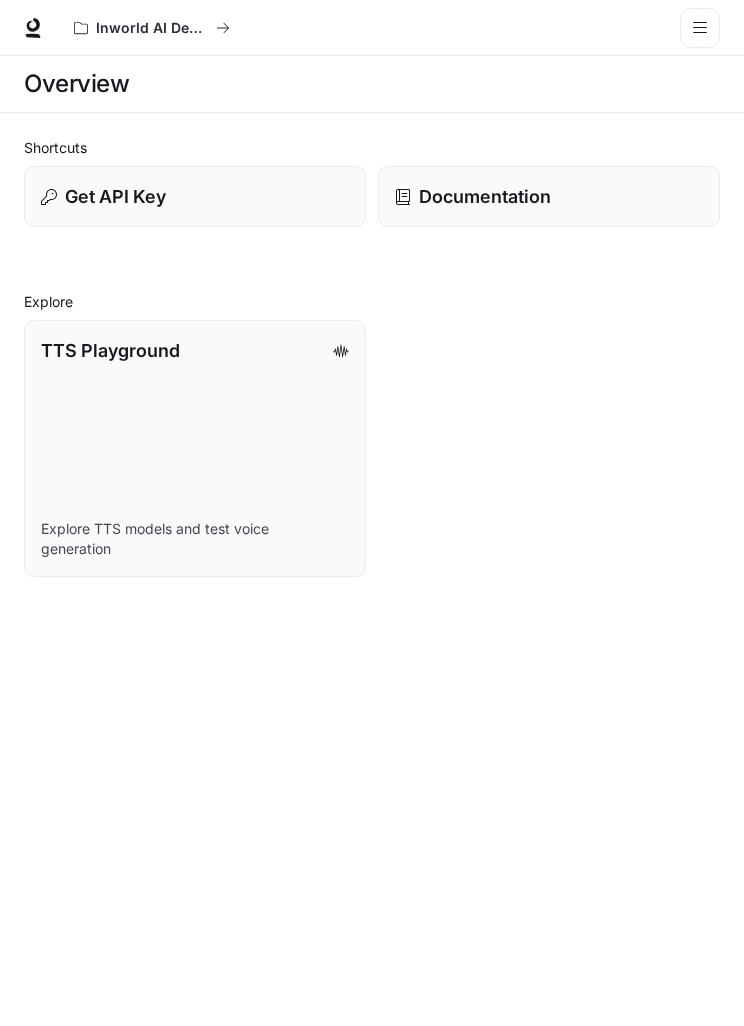 click on "Get API Key" at bounding box center [115, 196] 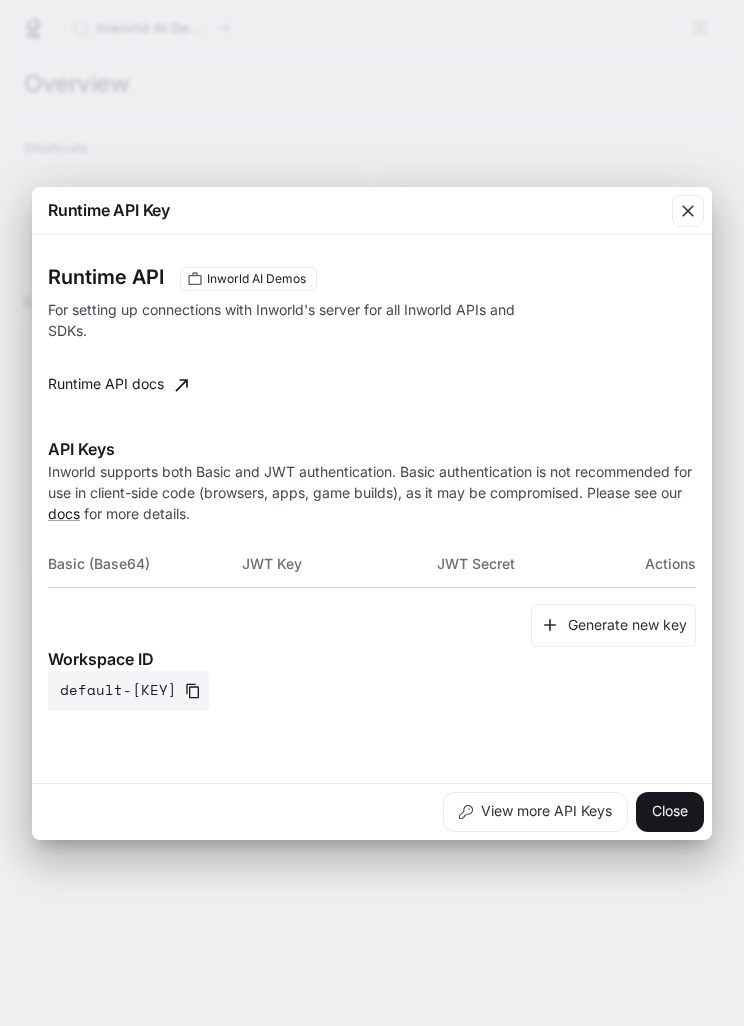 click on "Runtime API Key Runtime API Inworld AI Demos For setting up connections with Inworld's server for all Inworld APIs and SDKs. Runtime API docs API Keys Inworld supports both Basic and JWT authentication. Basic authentication is not recommended for use in client-side code (browsers, apps, game builds), as it may be compromised. Please see our   docs   for more details. Basic (Base64) JWT Key JWT Secret Actions Generate new key Workspace ID default-[KEY]  View more API Keys Close" at bounding box center (372, 513) 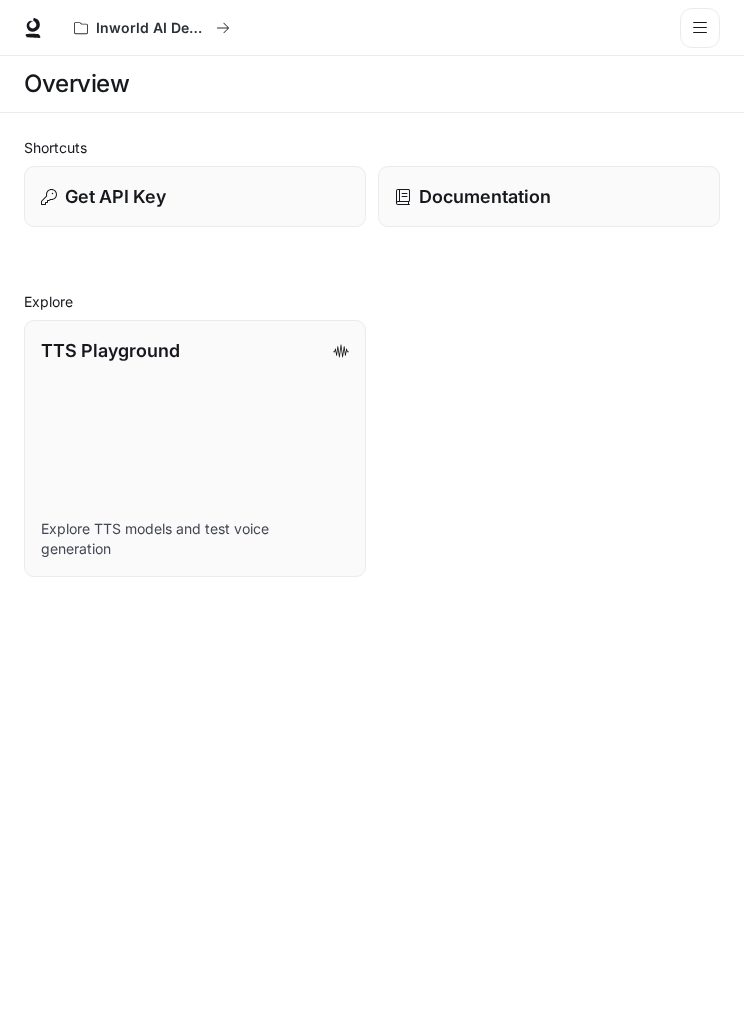 click on "Documentation" at bounding box center [549, 196] 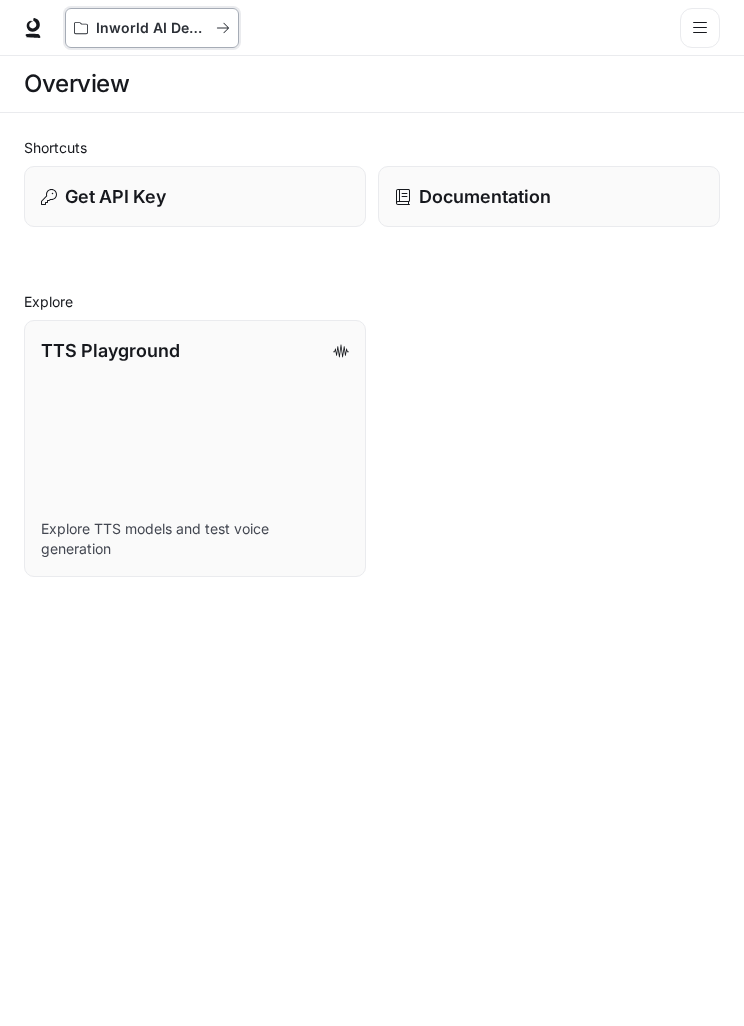 click on "Inworld AI Demos" at bounding box center [152, 28] 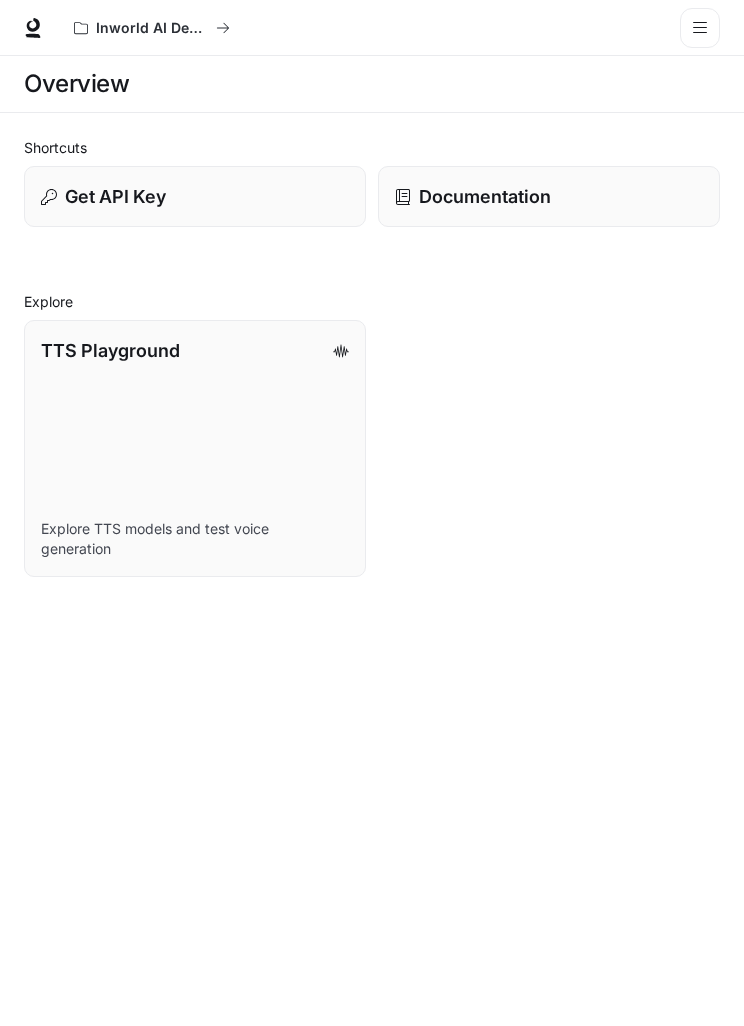 click at bounding box center [33, 28] 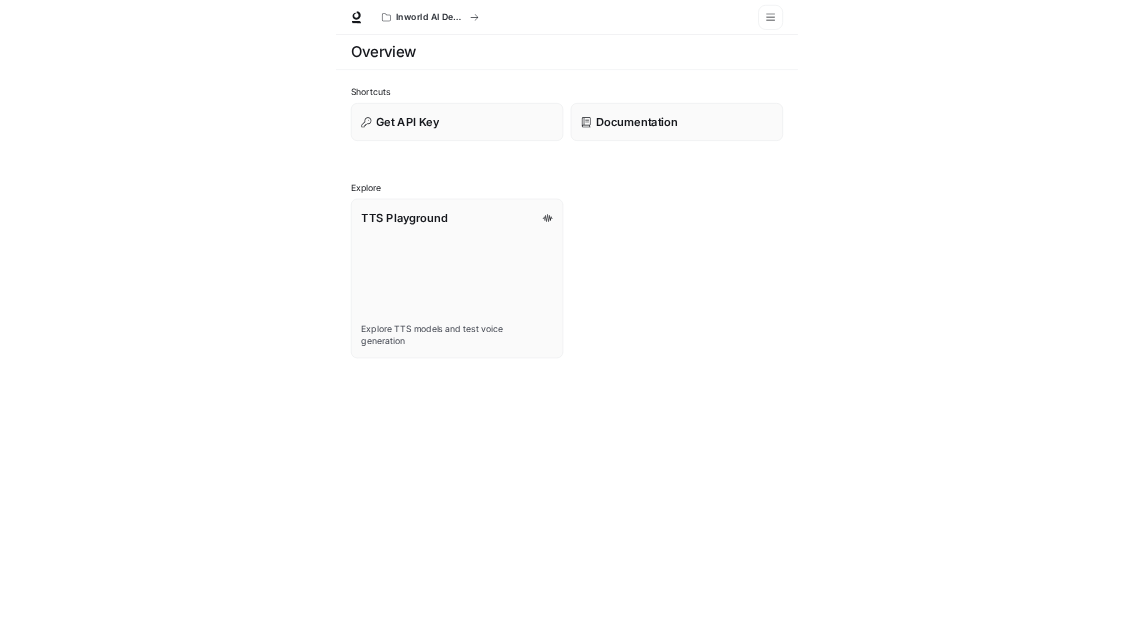 scroll, scrollTop: 0, scrollLeft: 0, axis: both 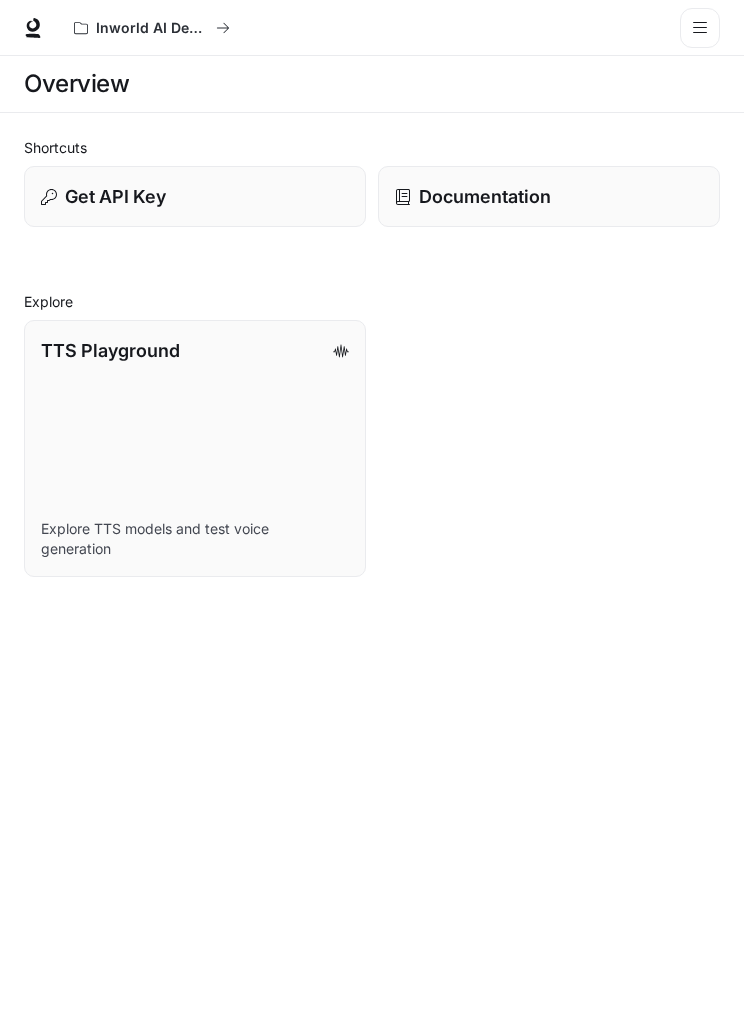 click on "Get API Key" at bounding box center (195, 196) 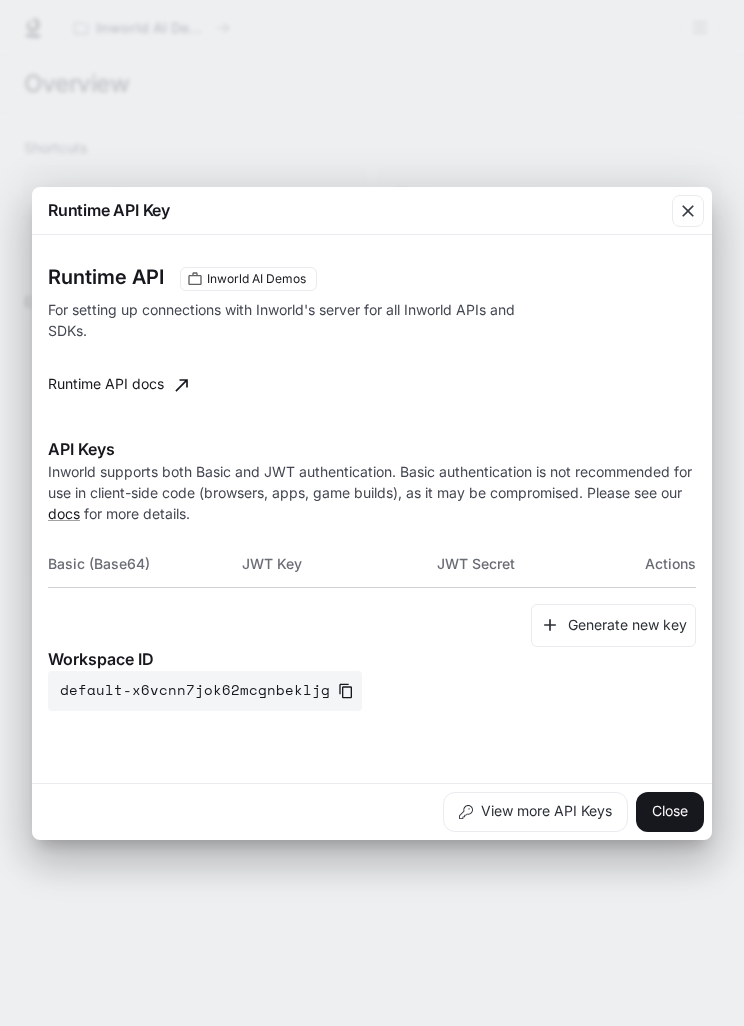 click at bounding box center [688, 211] 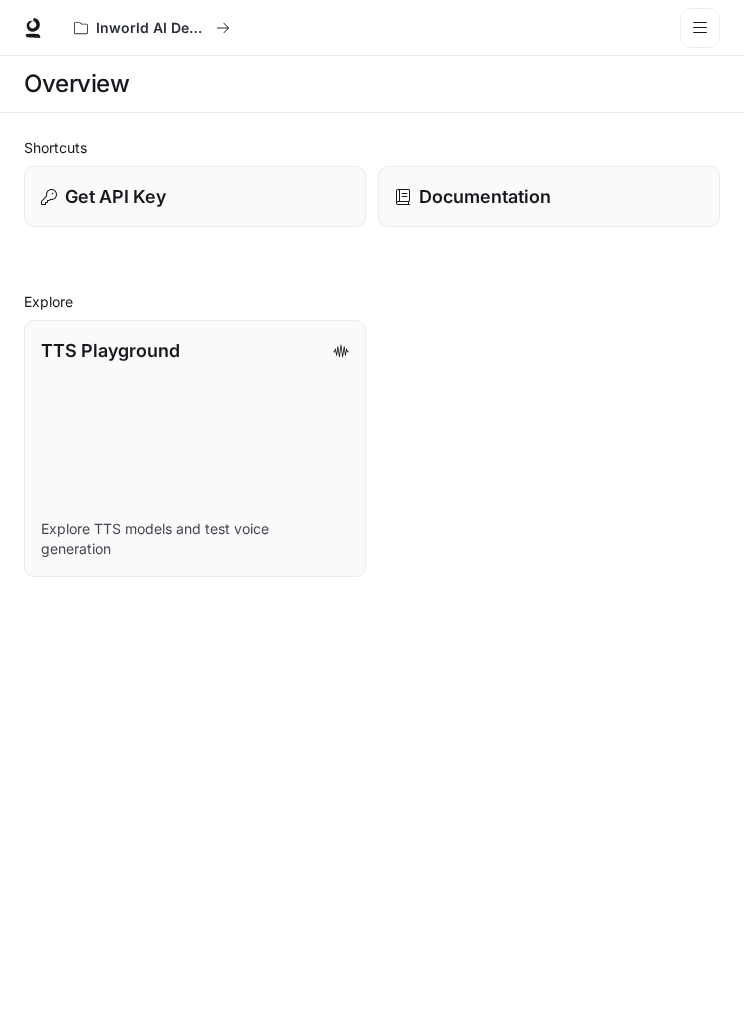 click at bounding box center (700, 28) 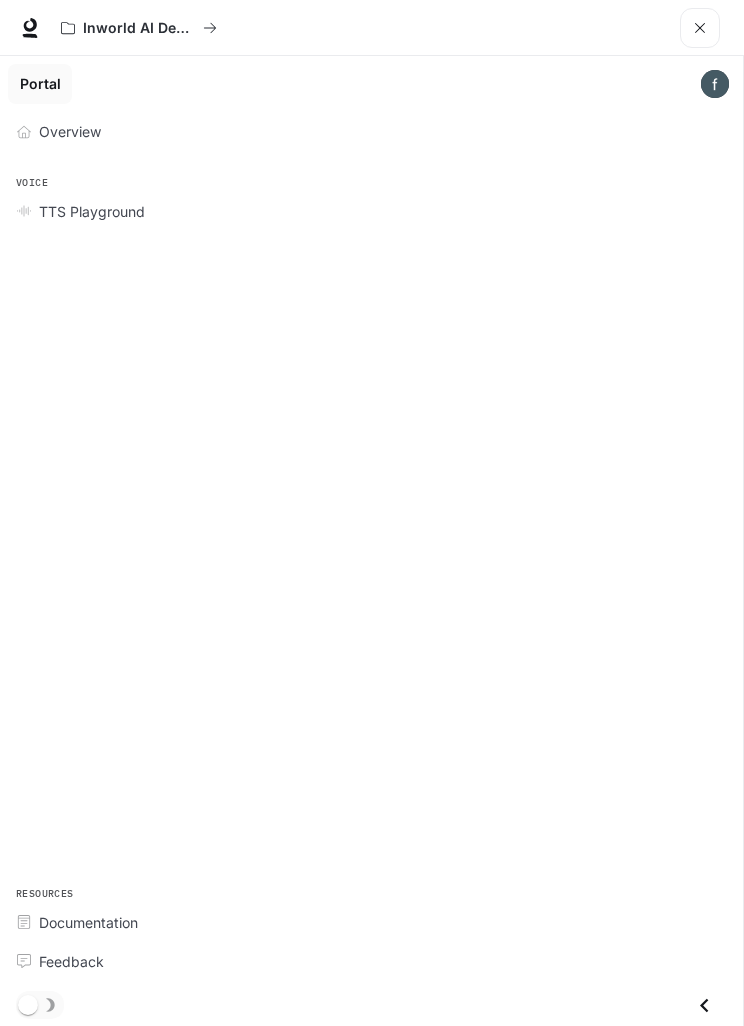 click at bounding box center [700, 28] 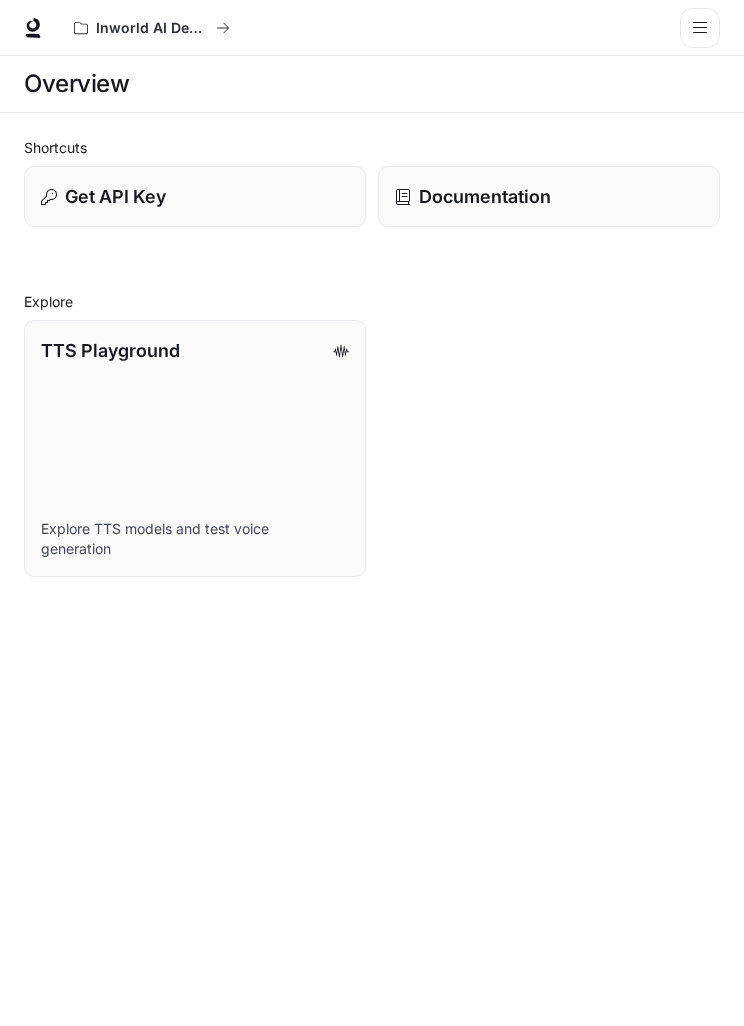 click at bounding box center (700, 28) 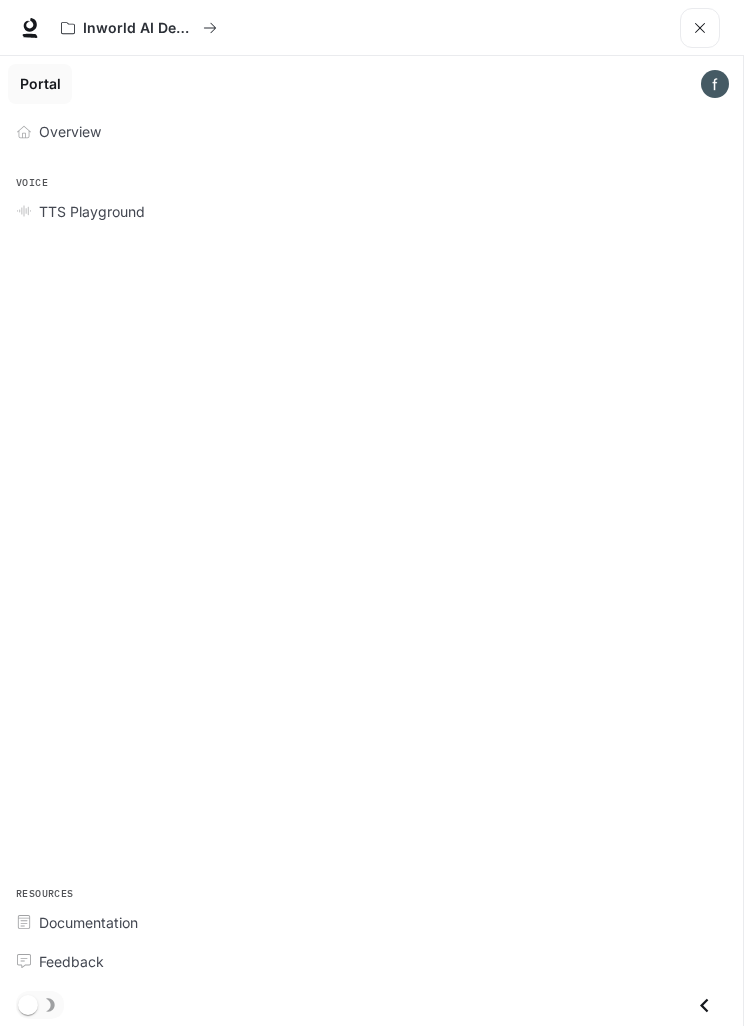 click at bounding box center [700, 28] 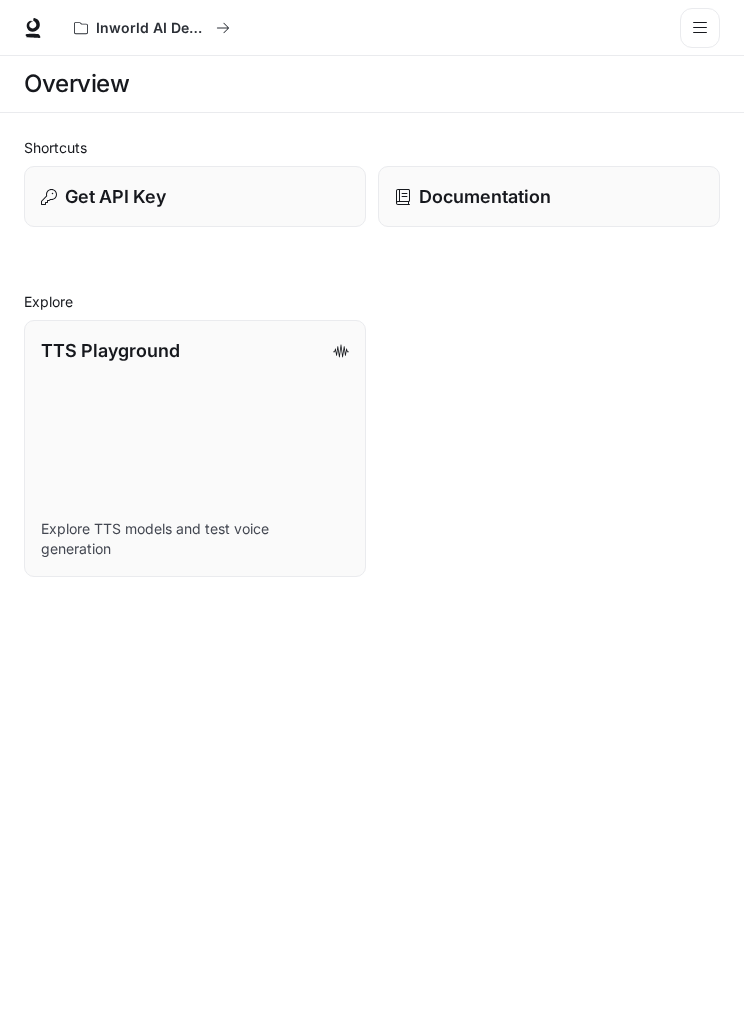 scroll, scrollTop: 0, scrollLeft: 0, axis: both 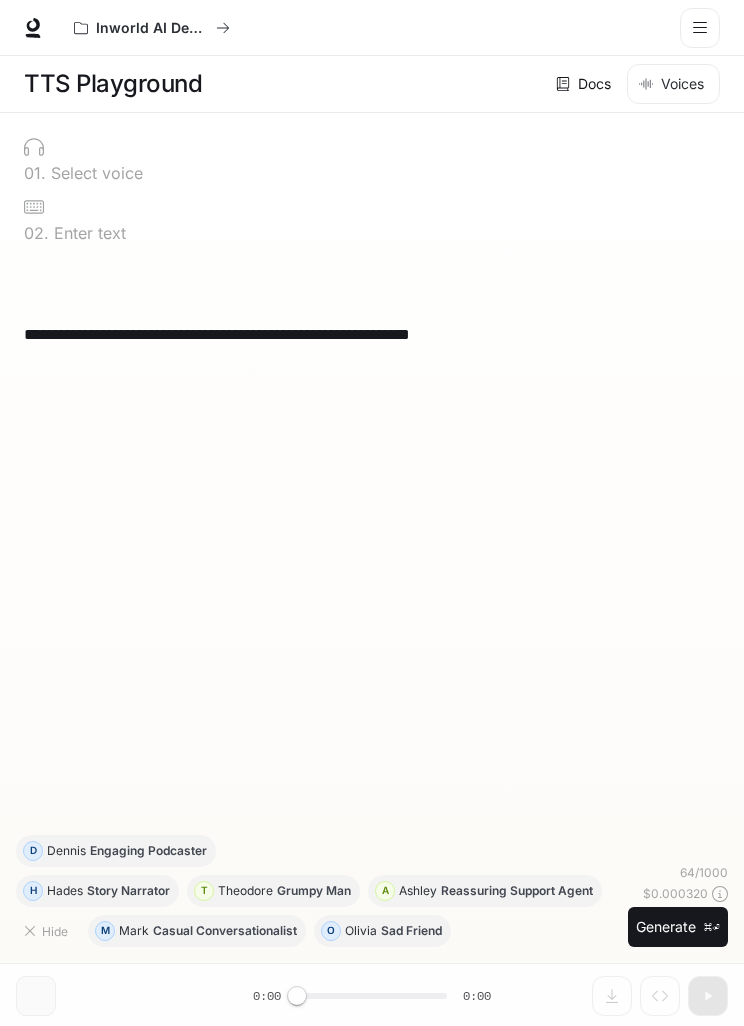 click at bounding box center [700, 28] 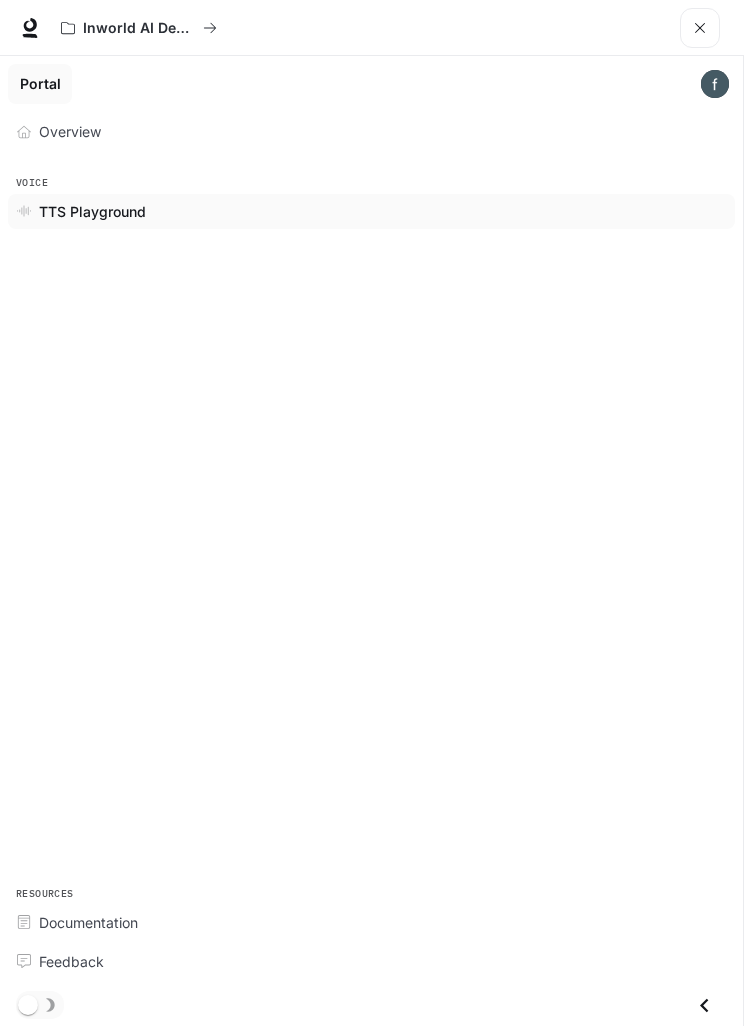 click on "Overview" at bounding box center (70, 131) 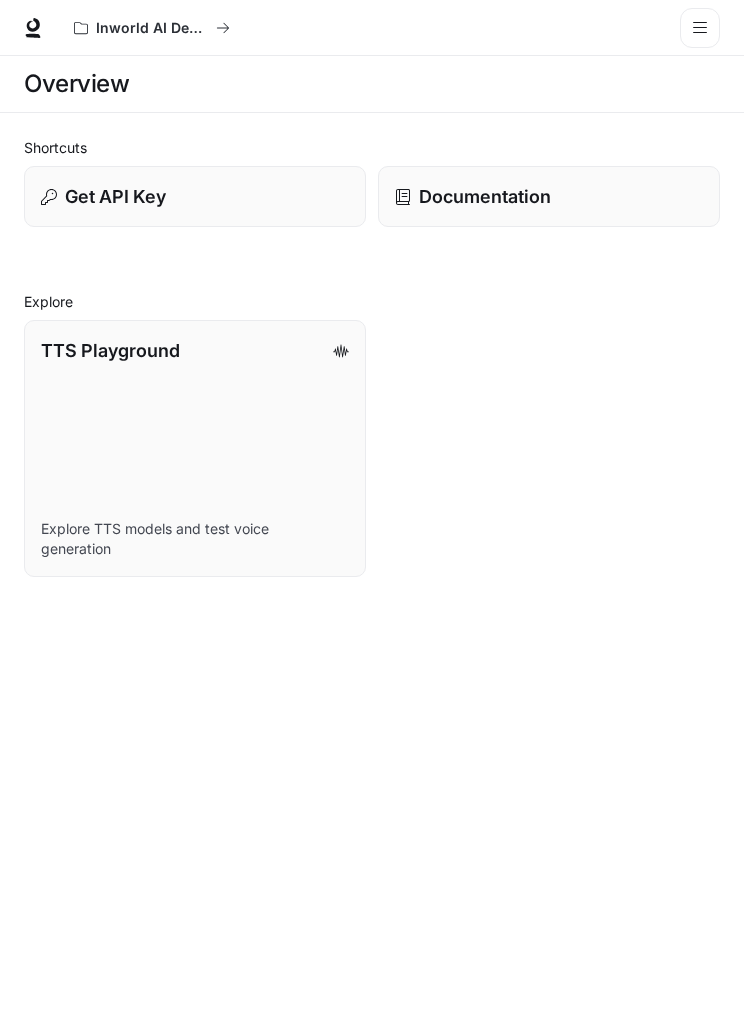 click at bounding box center [700, 28] 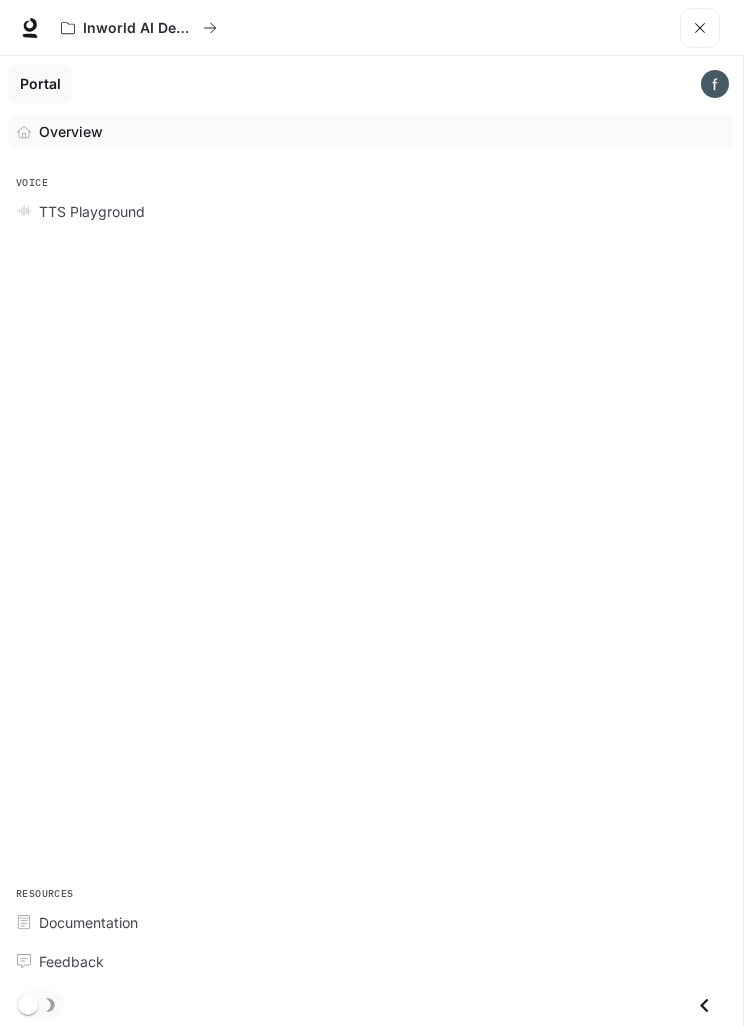click at bounding box center (715, 84) 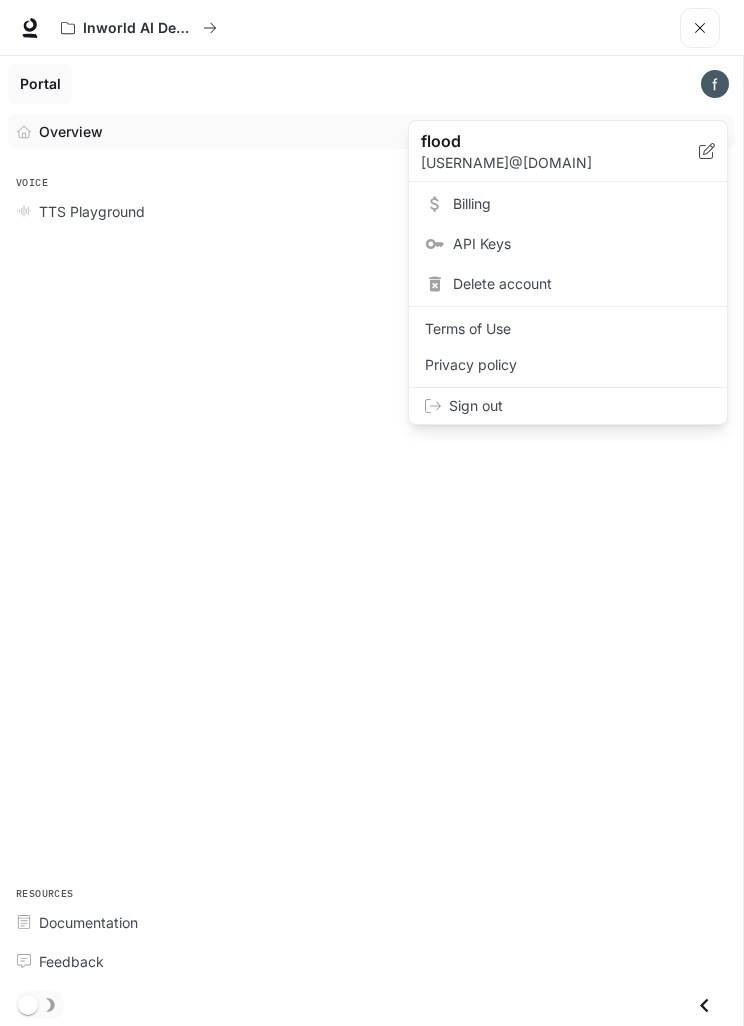 click at bounding box center [372, 513] 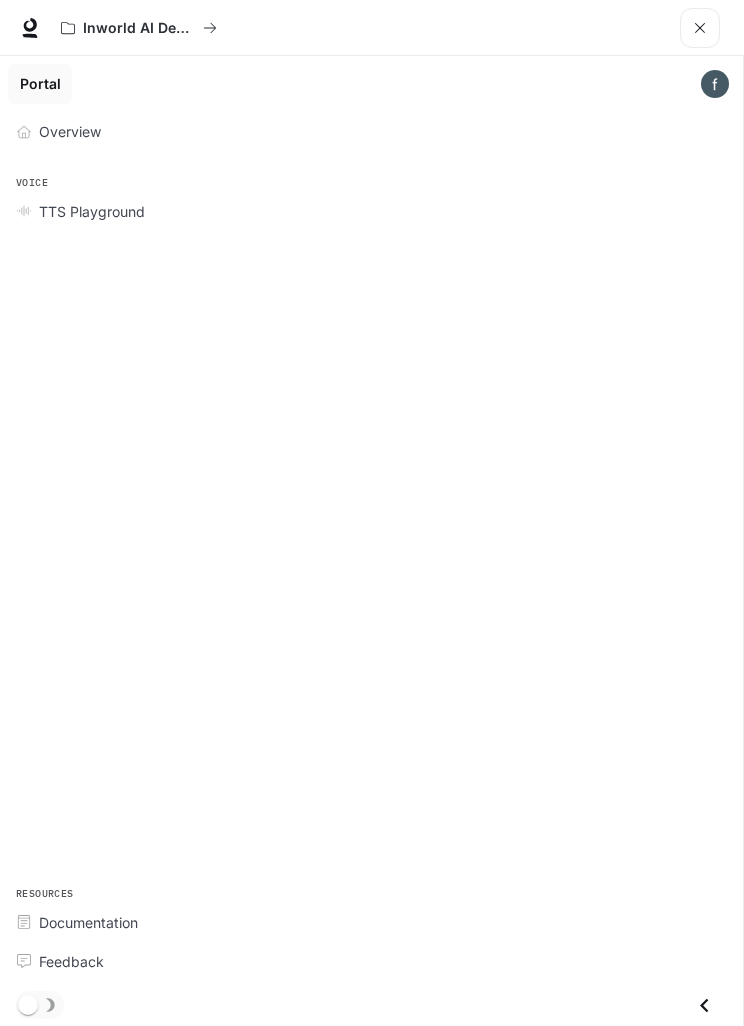 scroll, scrollTop: 0, scrollLeft: 0, axis: both 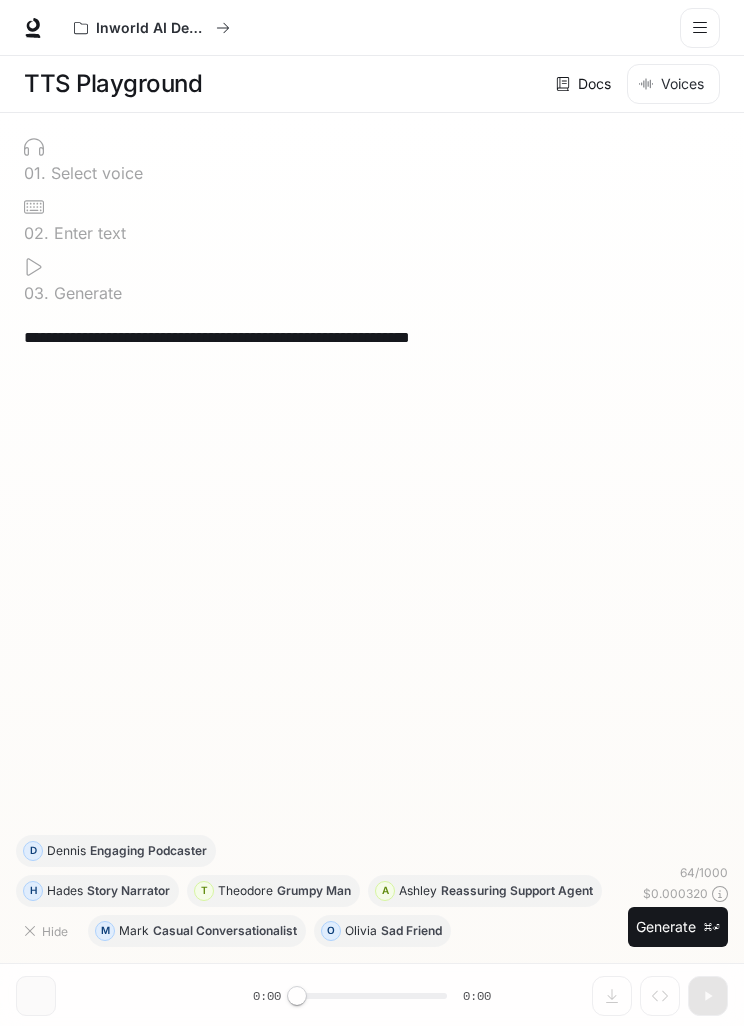 click on "Select voice" at bounding box center (94, 173) 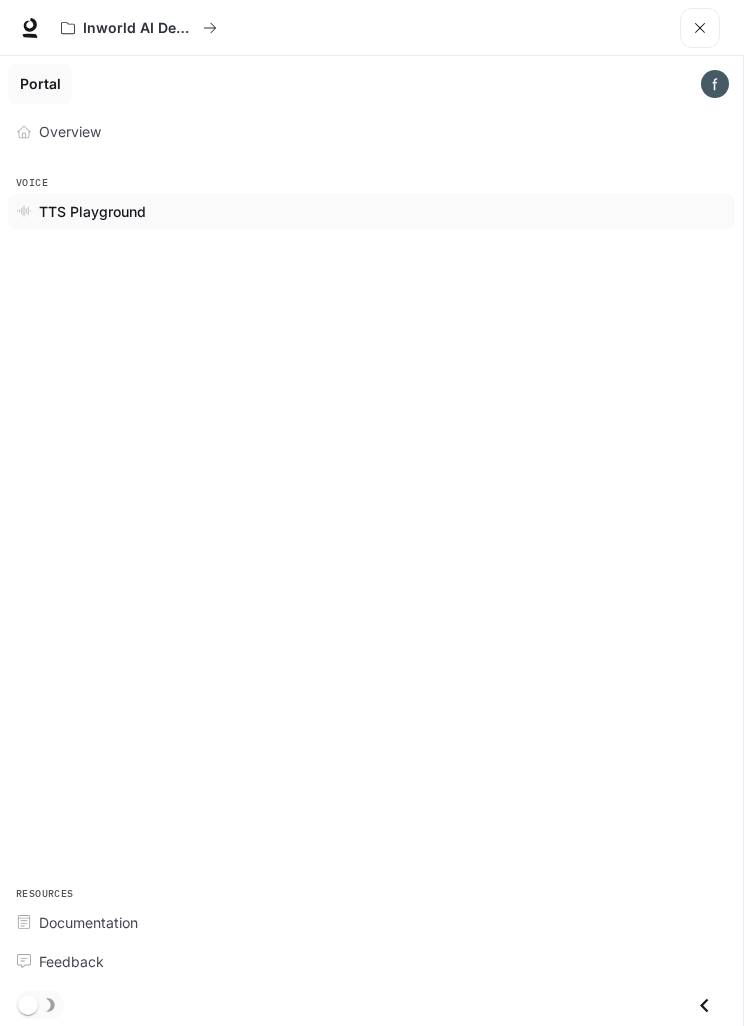 click at bounding box center (700, 28) 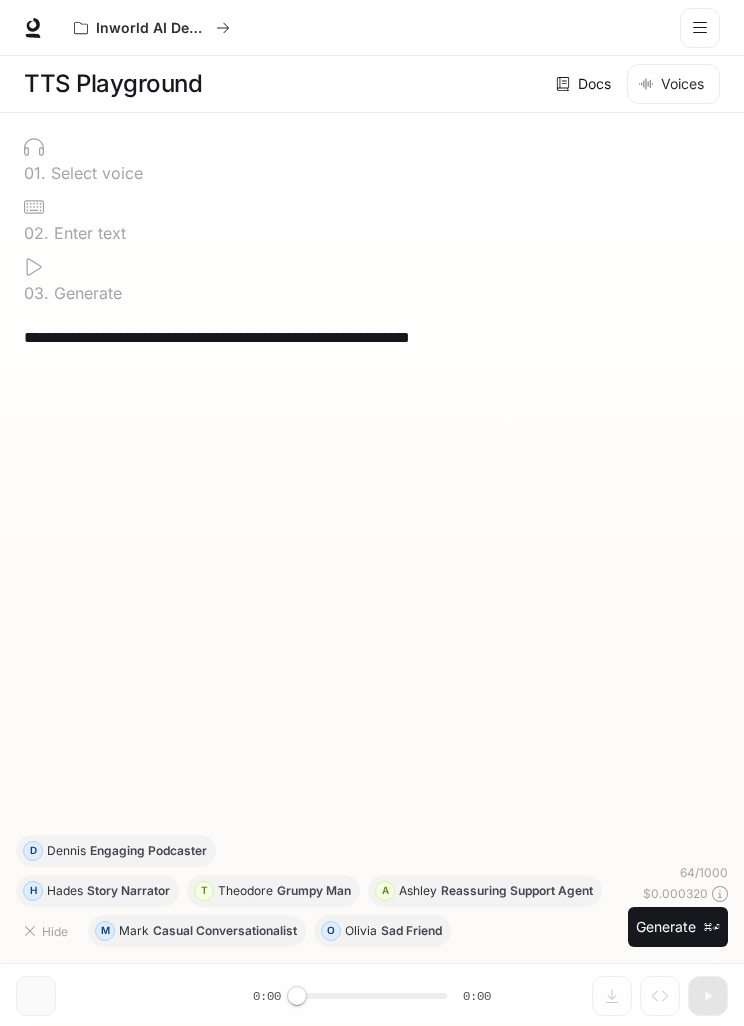 click at bounding box center (700, 28) 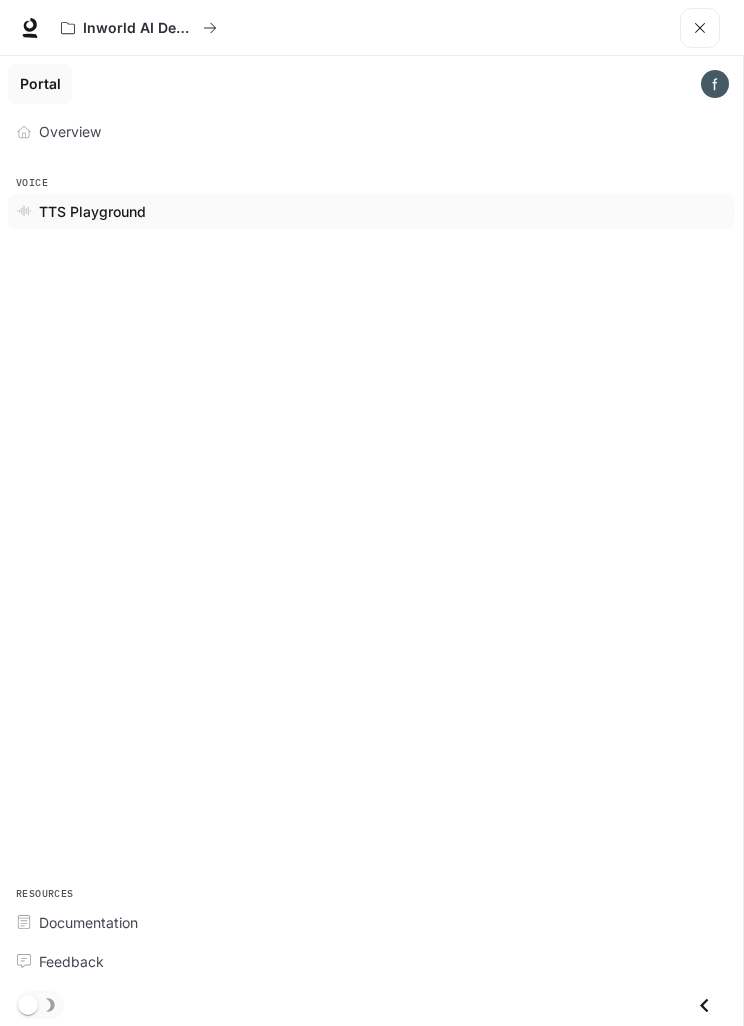 click on "Inworld AI Demos Documentation Documentation" at bounding box center (372, 28) 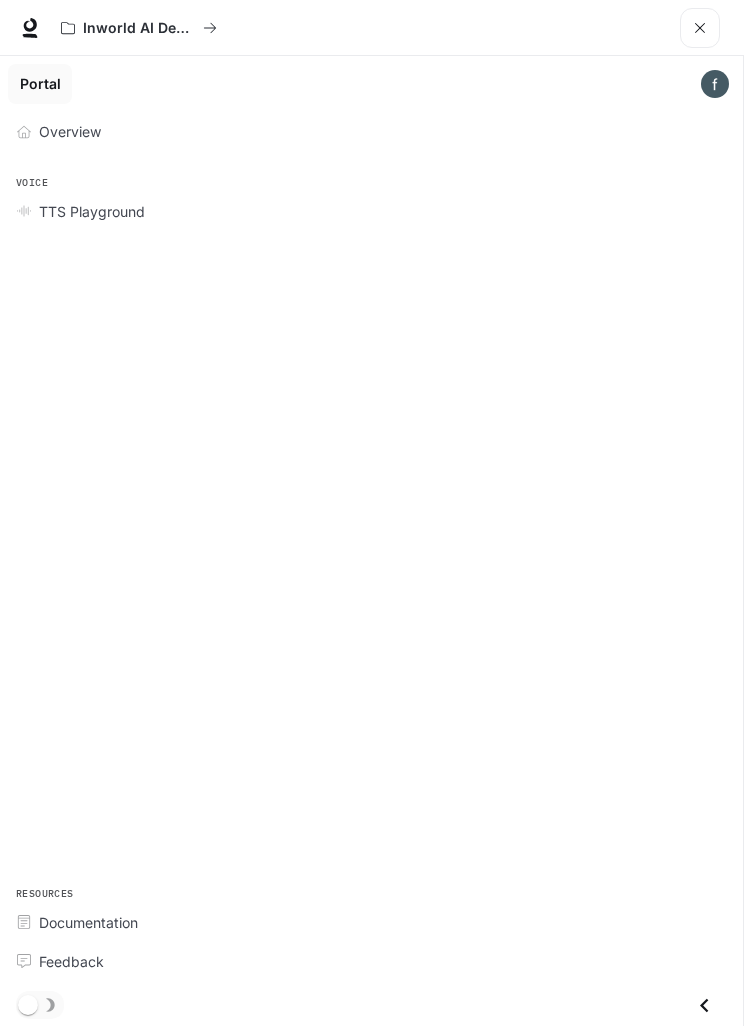 scroll, scrollTop: 0, scrollLeft: 0, axis: both 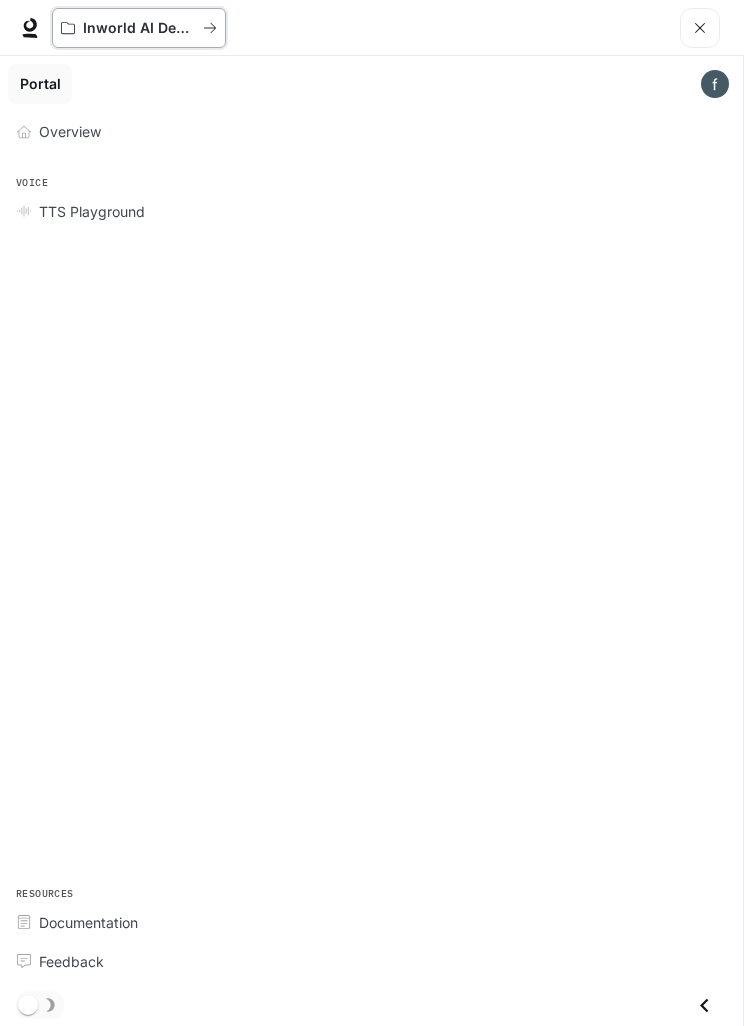 click on "Inworld AI Demos" at bounding box center [139, 28] 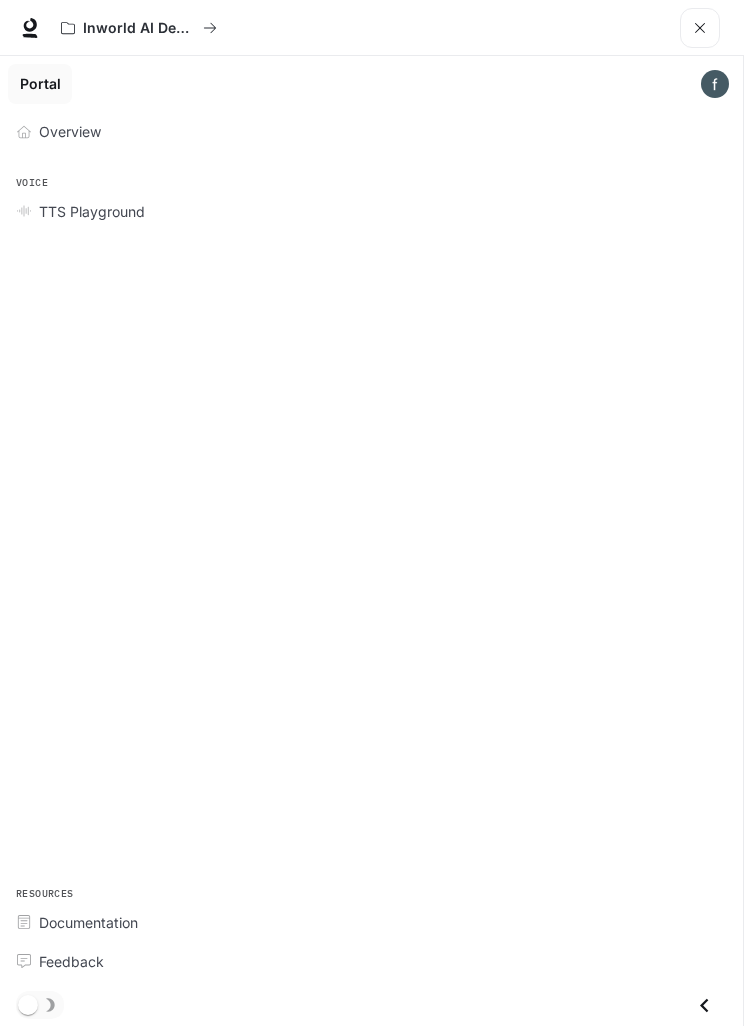 click at bounding box center [30, 25] 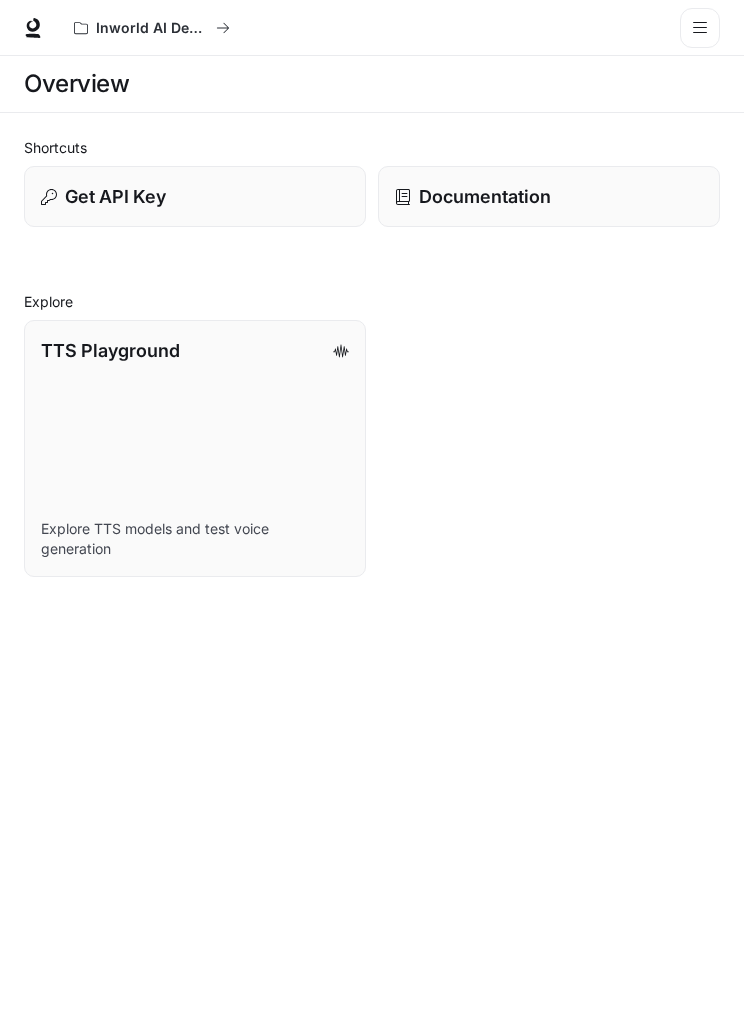 click at bounding box center [700, 28] 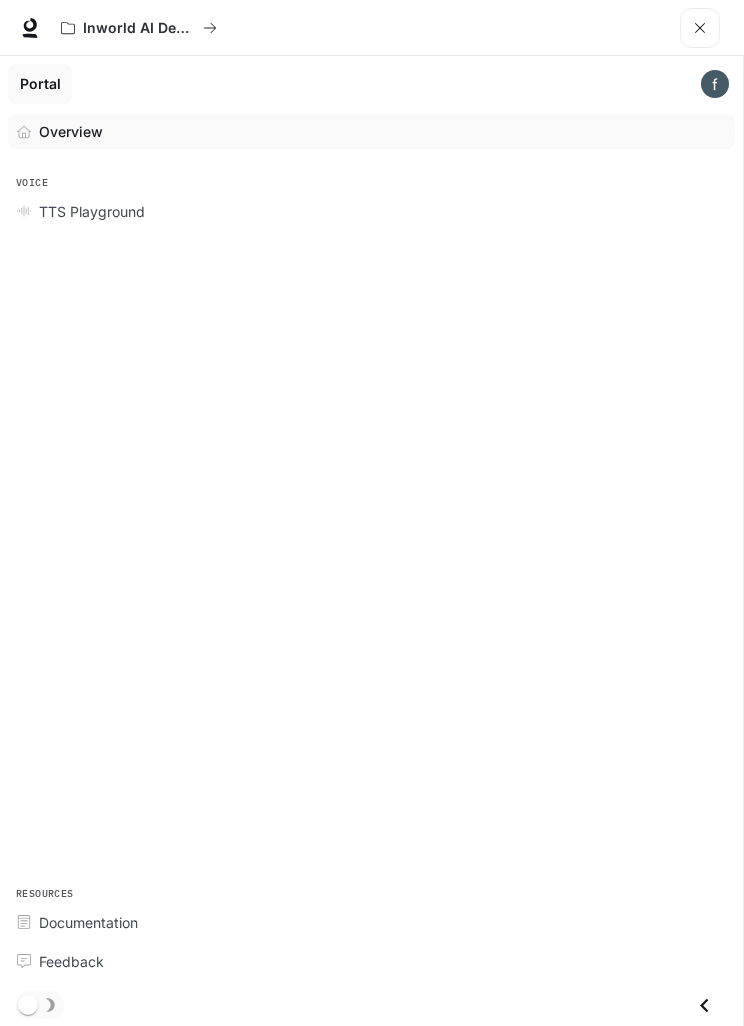 click at bounding box center [715, 84] 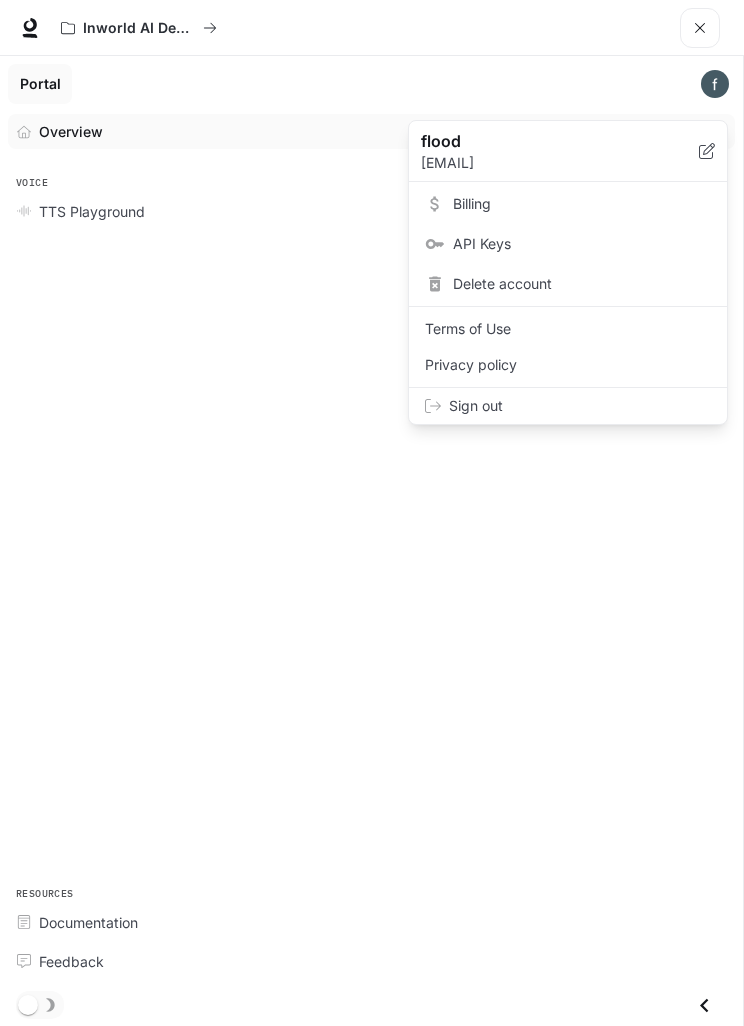 click at bounding box center [372, 513] 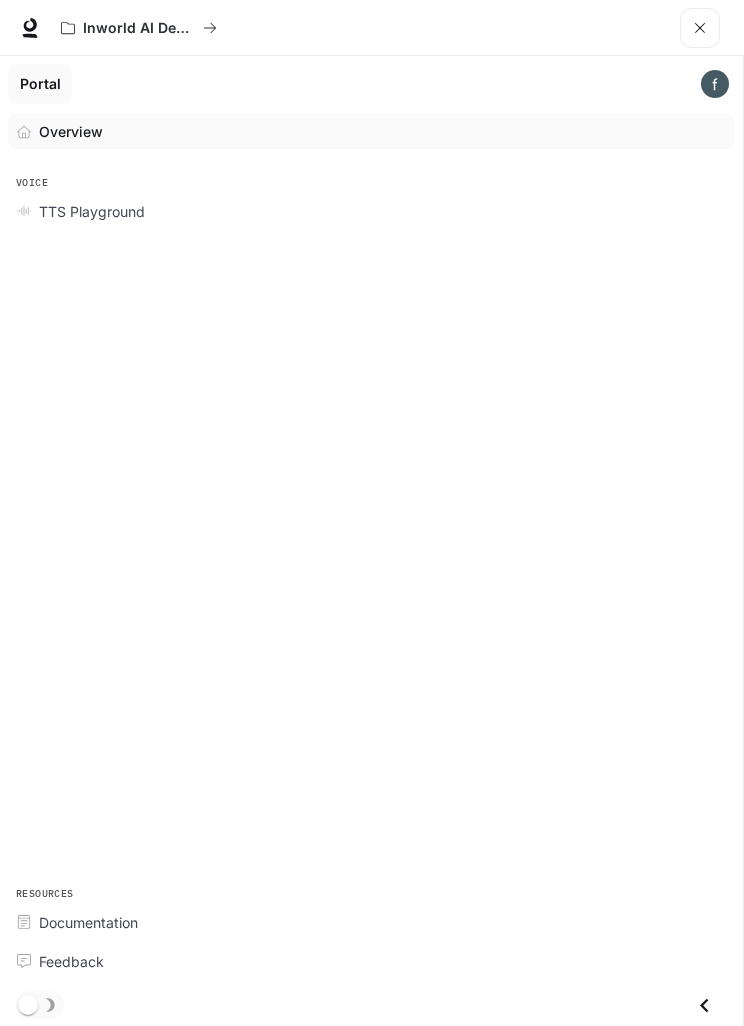 click at bounding box center (700, 28) 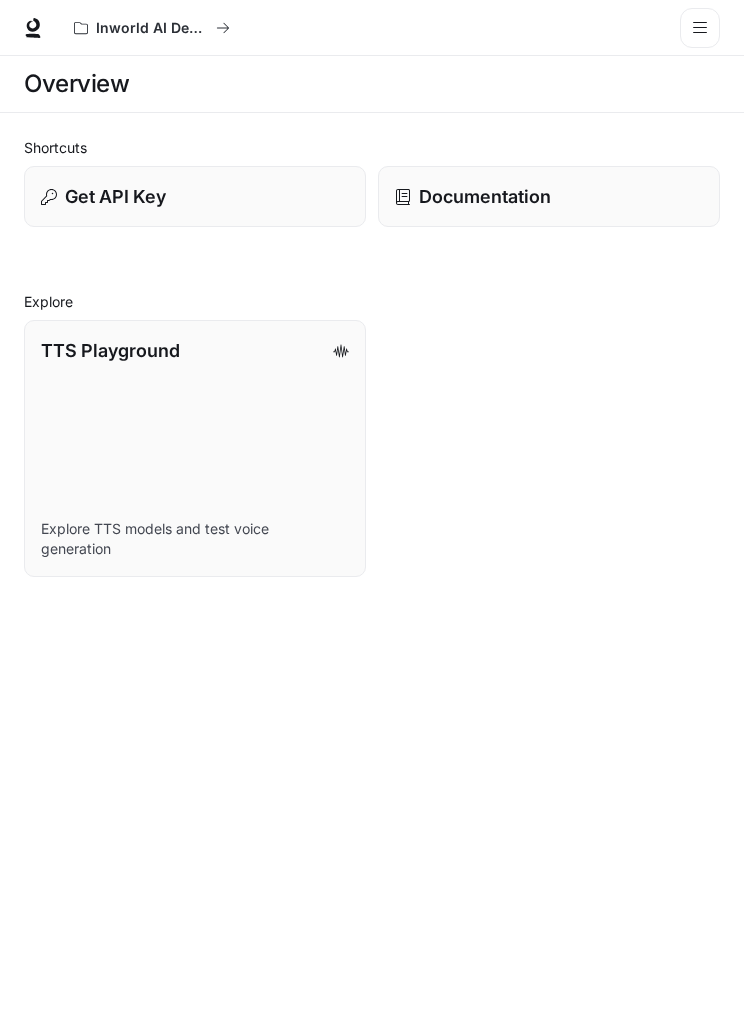 click at bounding box center [700, 27] 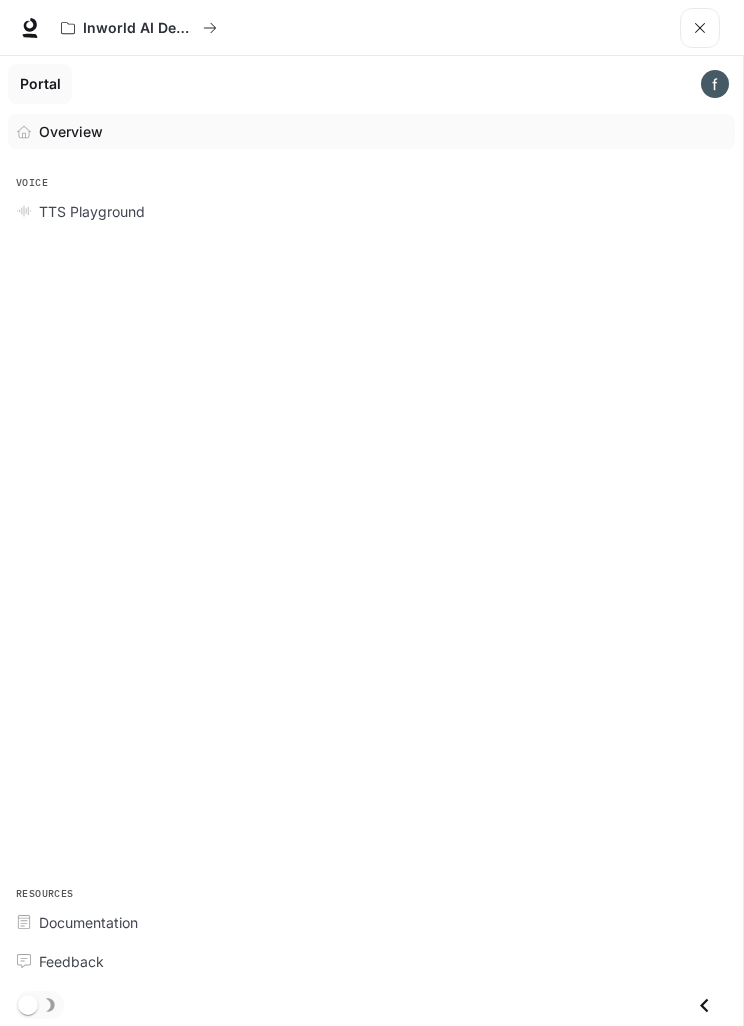 click at bounding box center [715, 84] 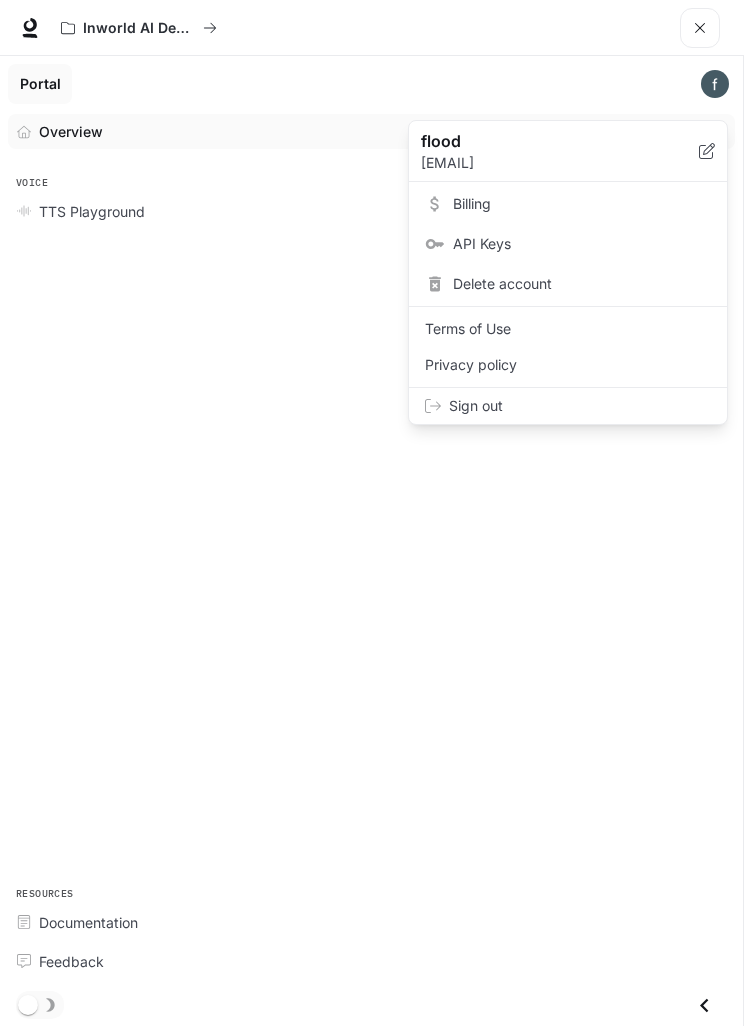 click on "Terms of Use" at bounding box center (568, 329) 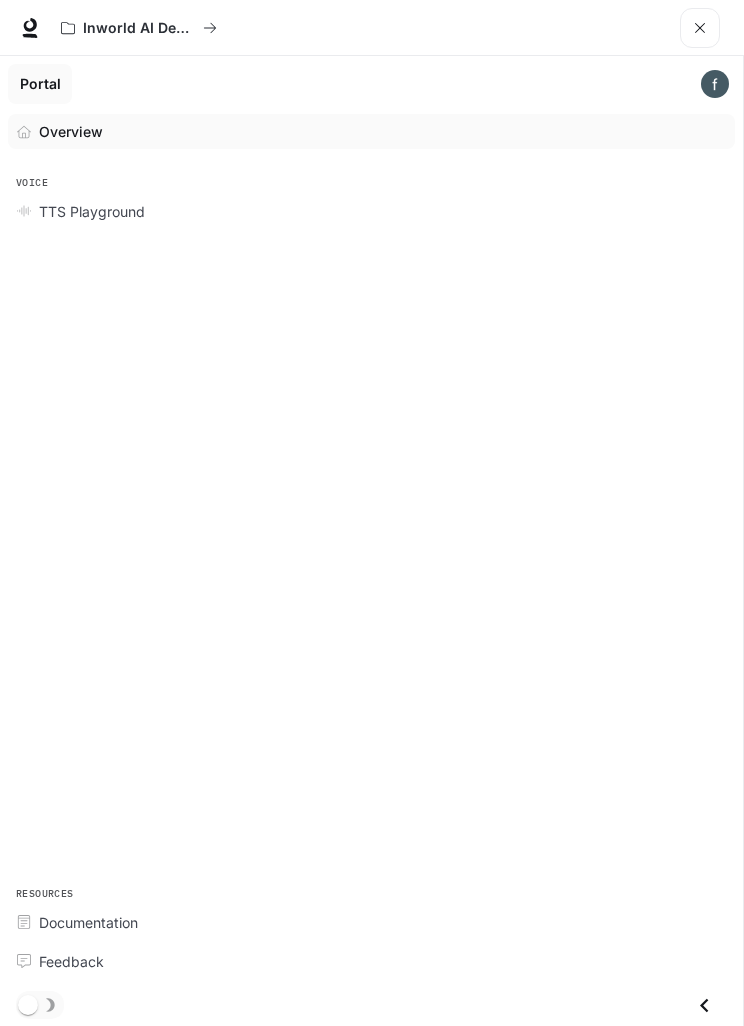 scroll, scrollTop: 0, scrollLeft: 0, axis: both 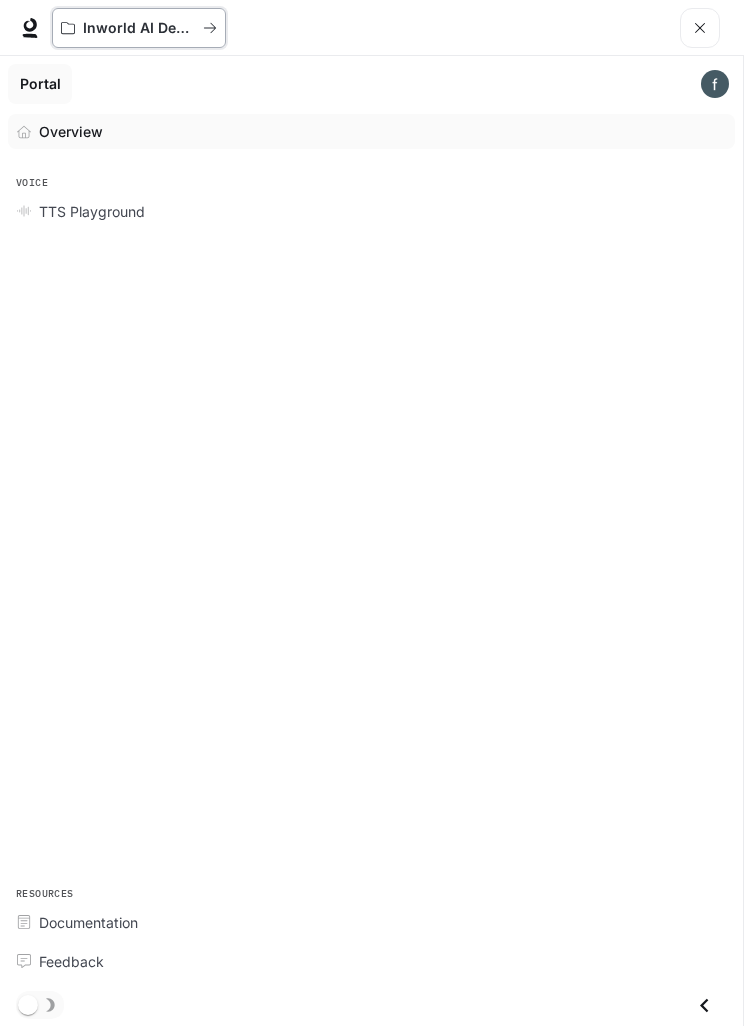 click on "Inworld AI Demos" at bounding box center [139, 28] 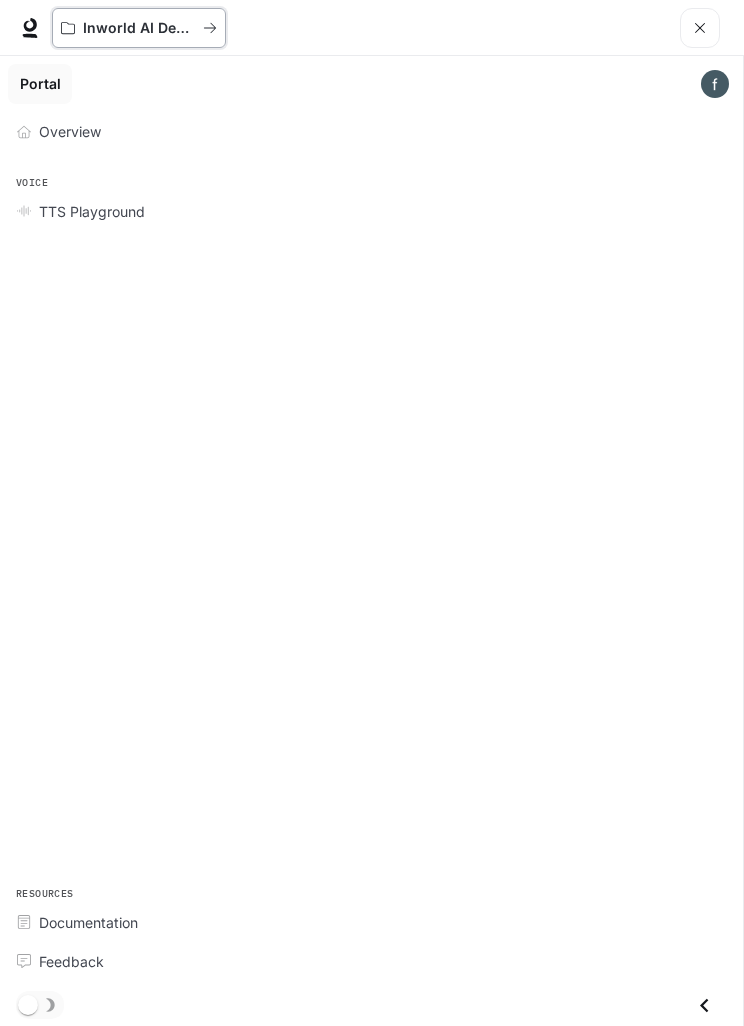 click on "Inworld AI Demos" at bounding box center [139, 28] 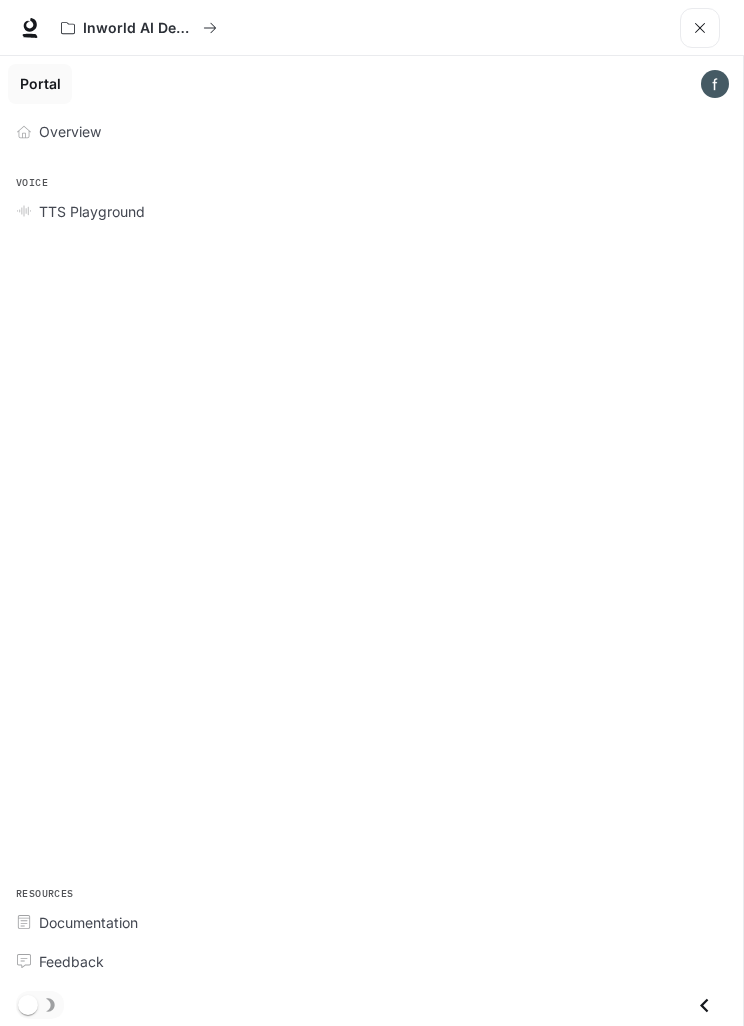 click at bounding box center [700, 28] 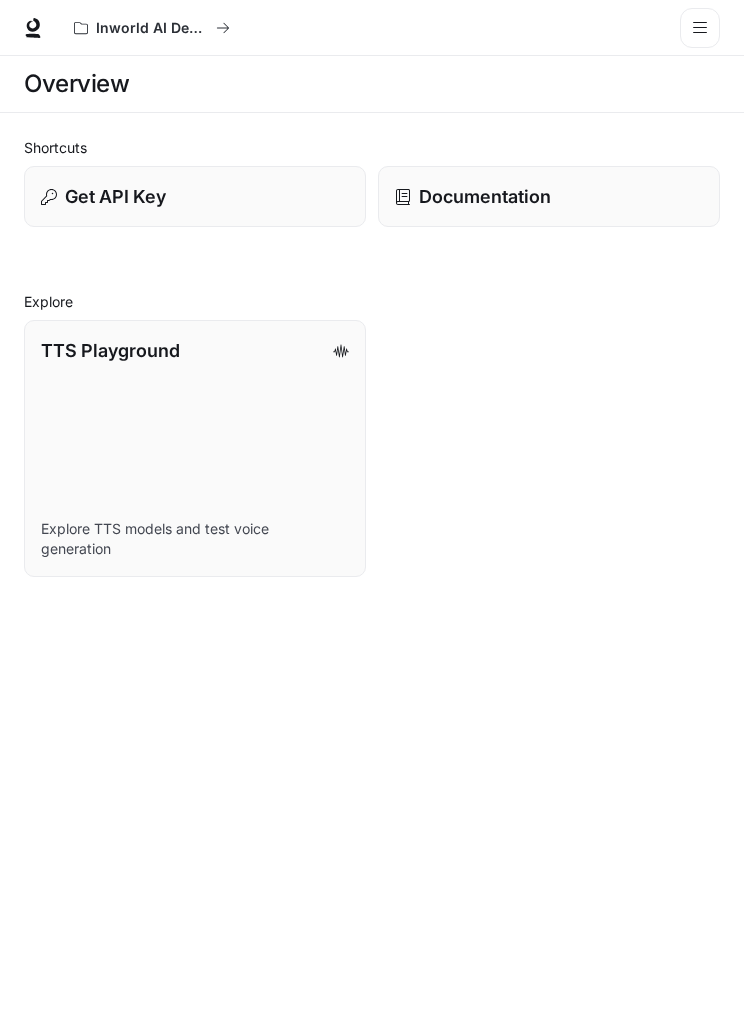 click on "Overview" at bounding box center (372, 84) 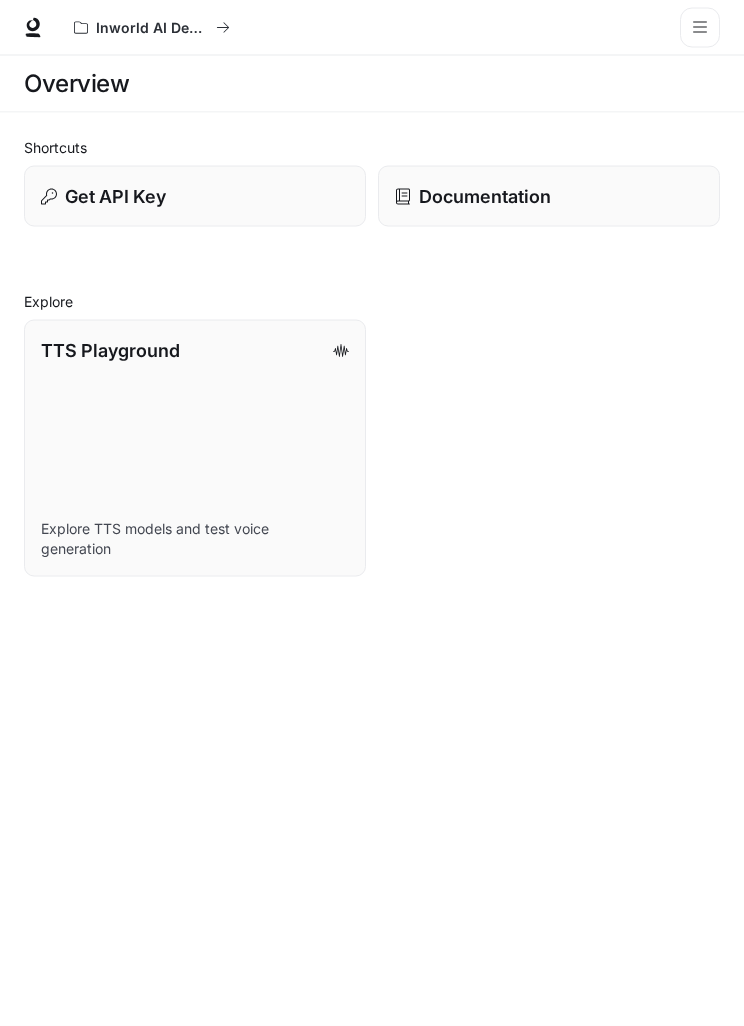 click at bounding box center (700, 27) 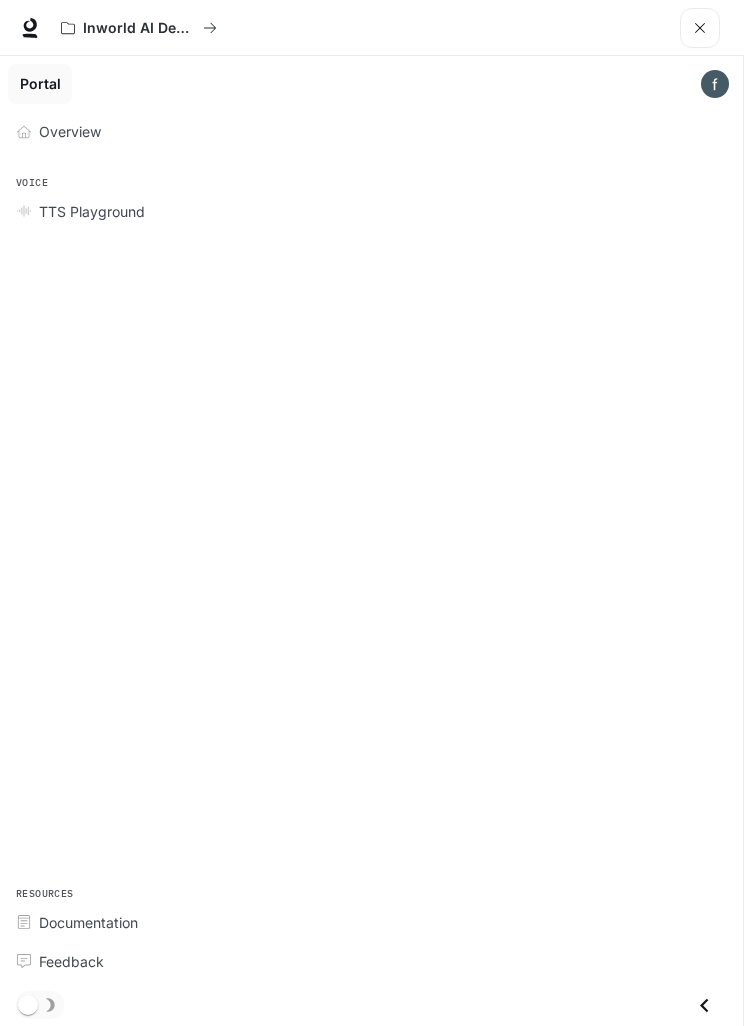click at bounding box center (700, 28) 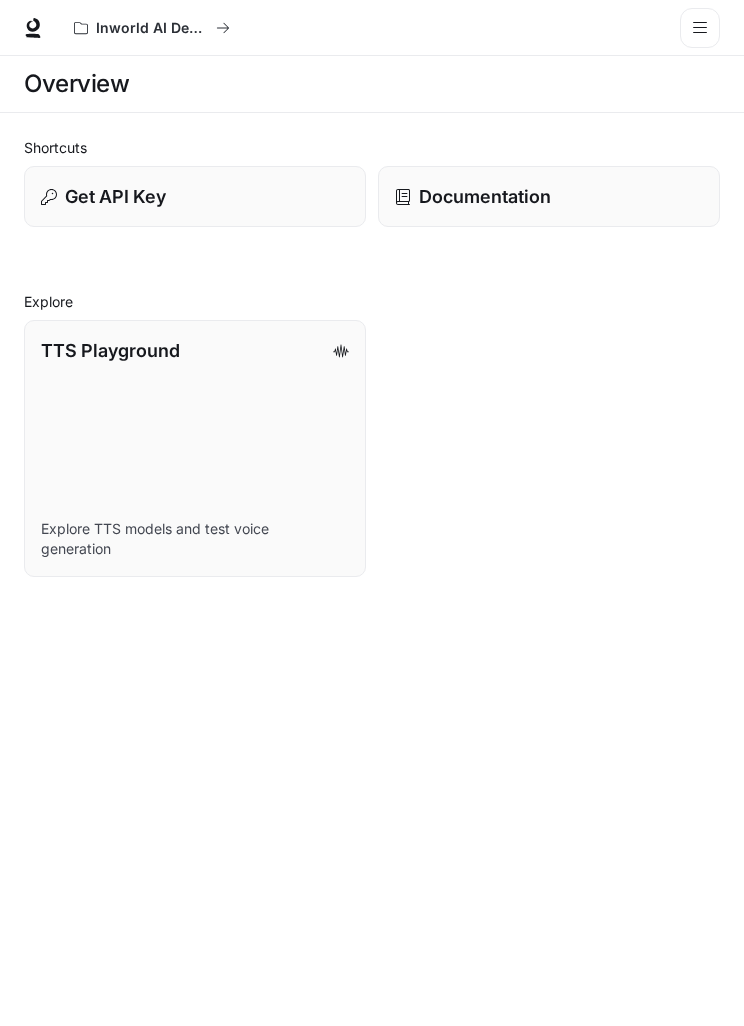 scroll, scrollTop: 0, scrollLeft: 0, axis: both 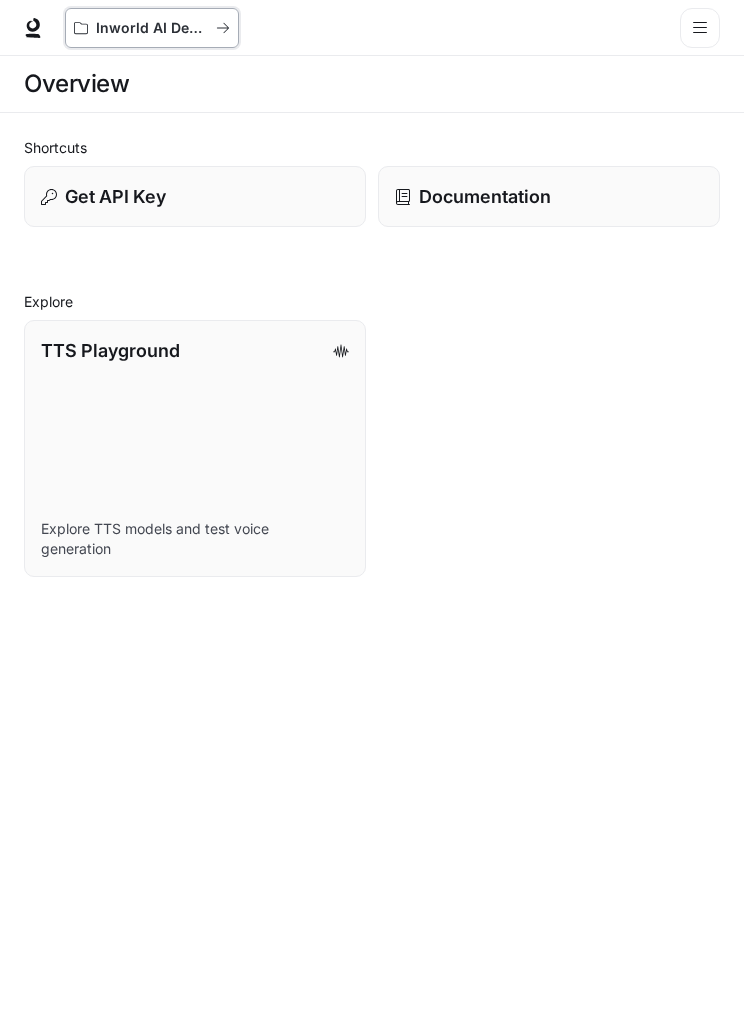 click on "Inworld AI Demos" at bounding box center (152, 28) 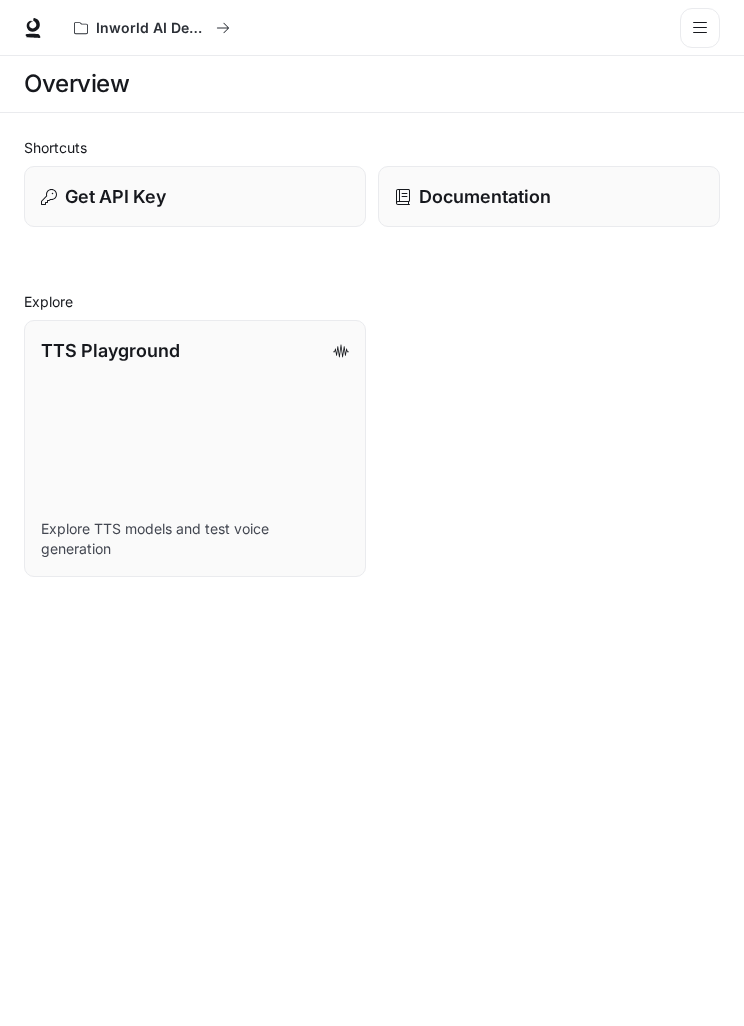 click at bounding box center [700, 28] 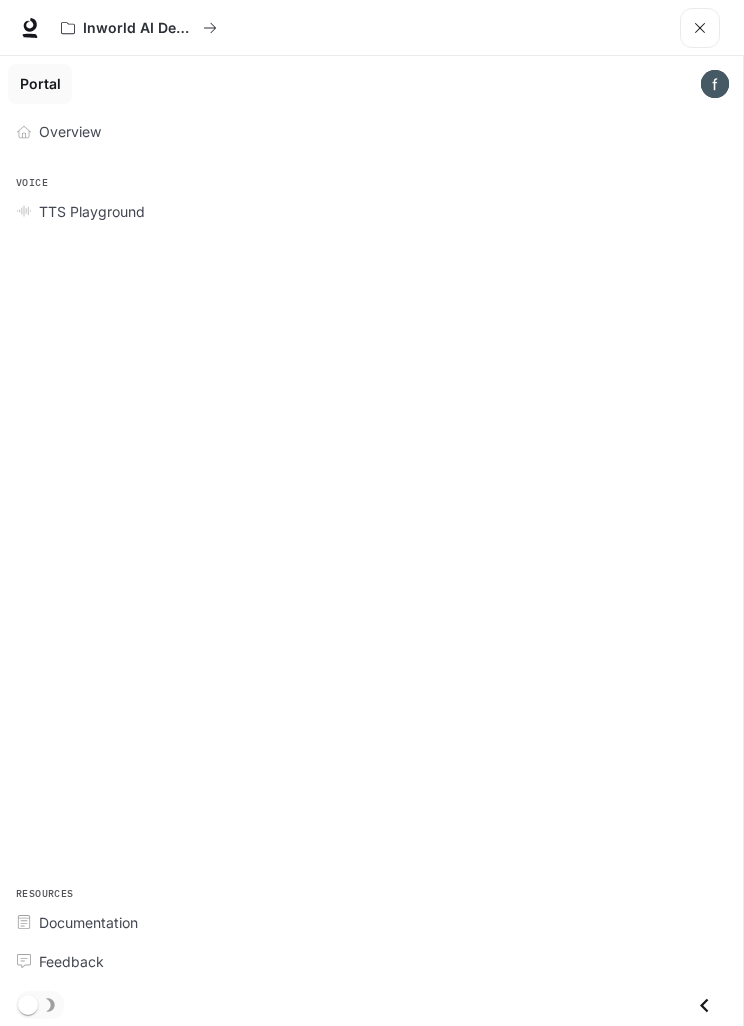 click at bounding box center (715, 84) 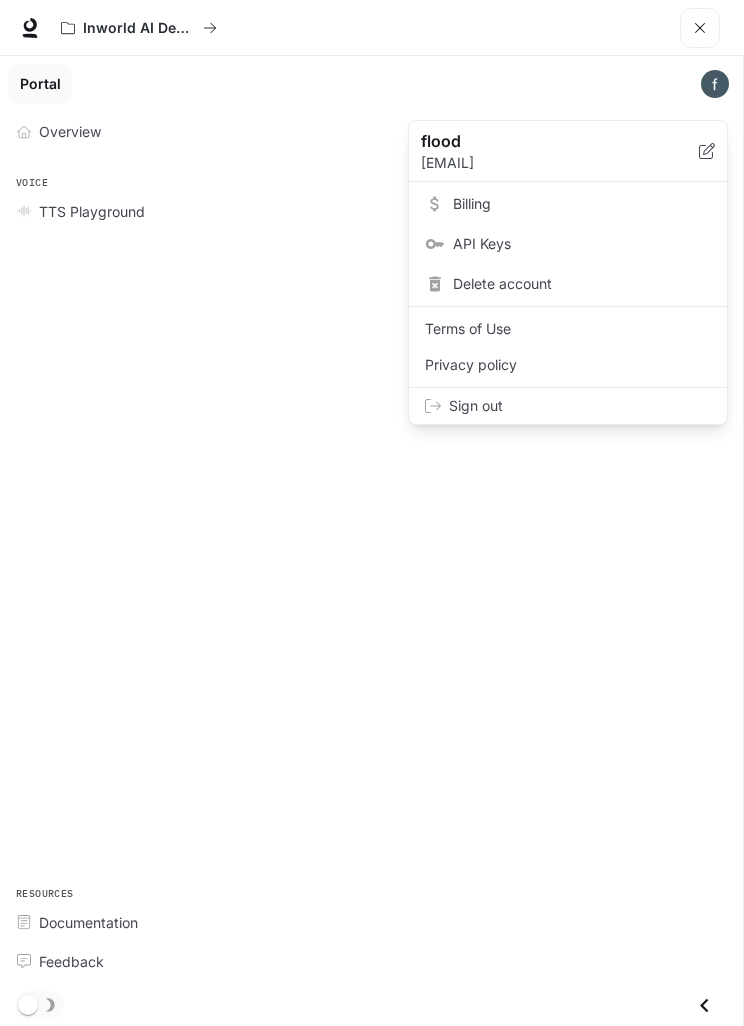 click at bounding box center (372, 513) 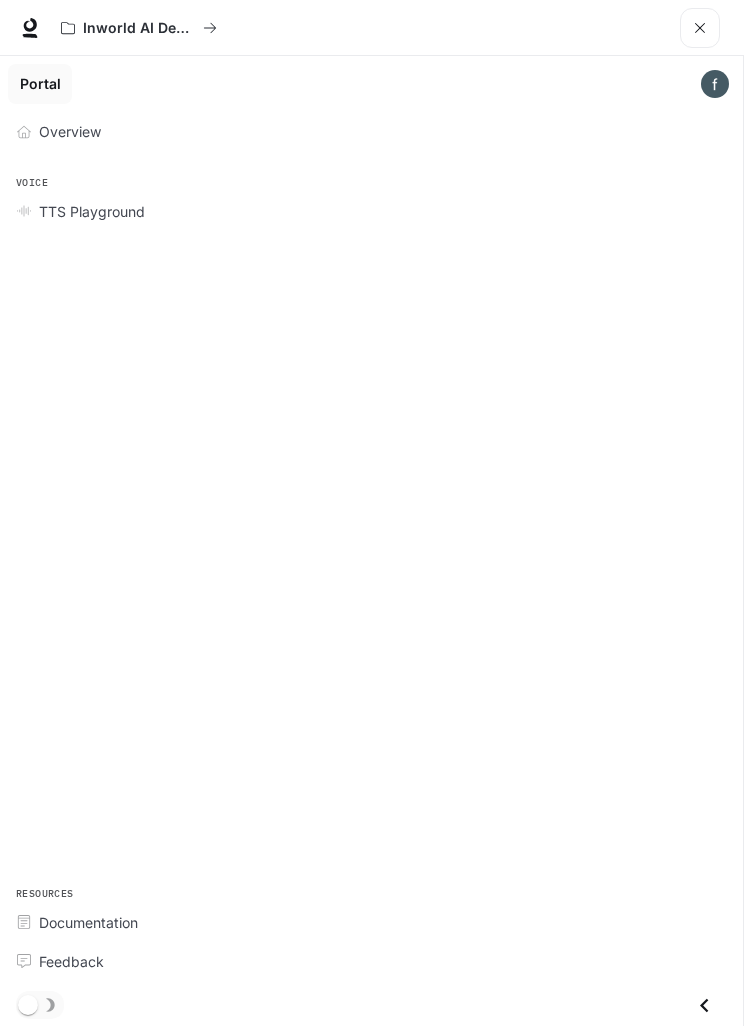 click at bounding box center [700, 28] 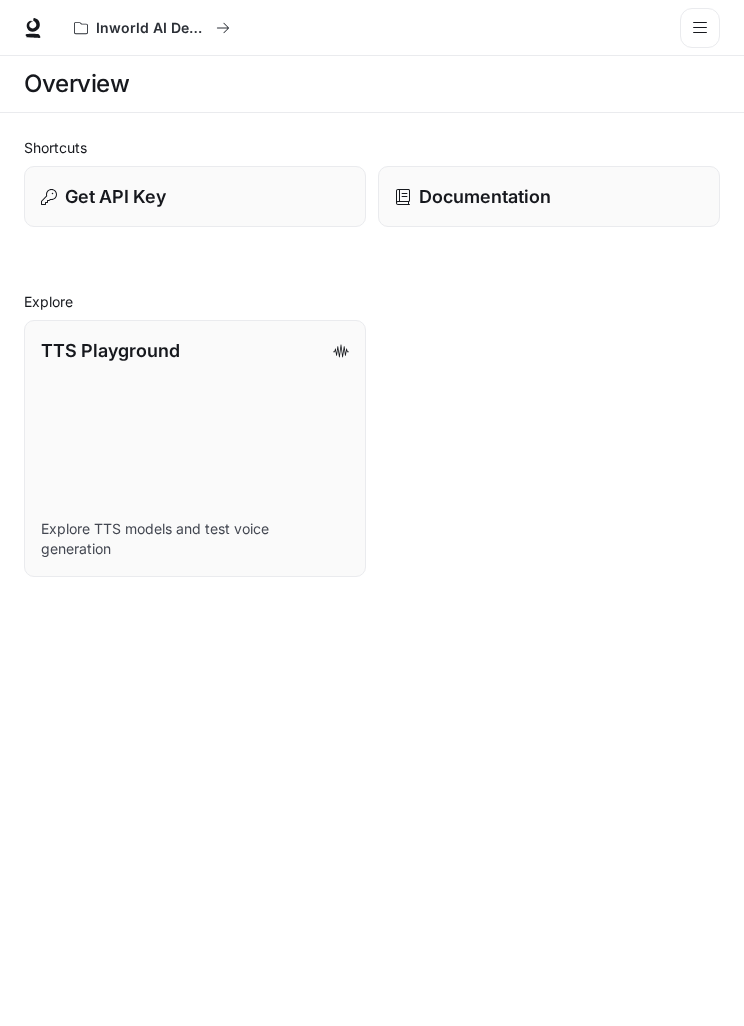 click on "Documentation" at bounding box center (549, 196) 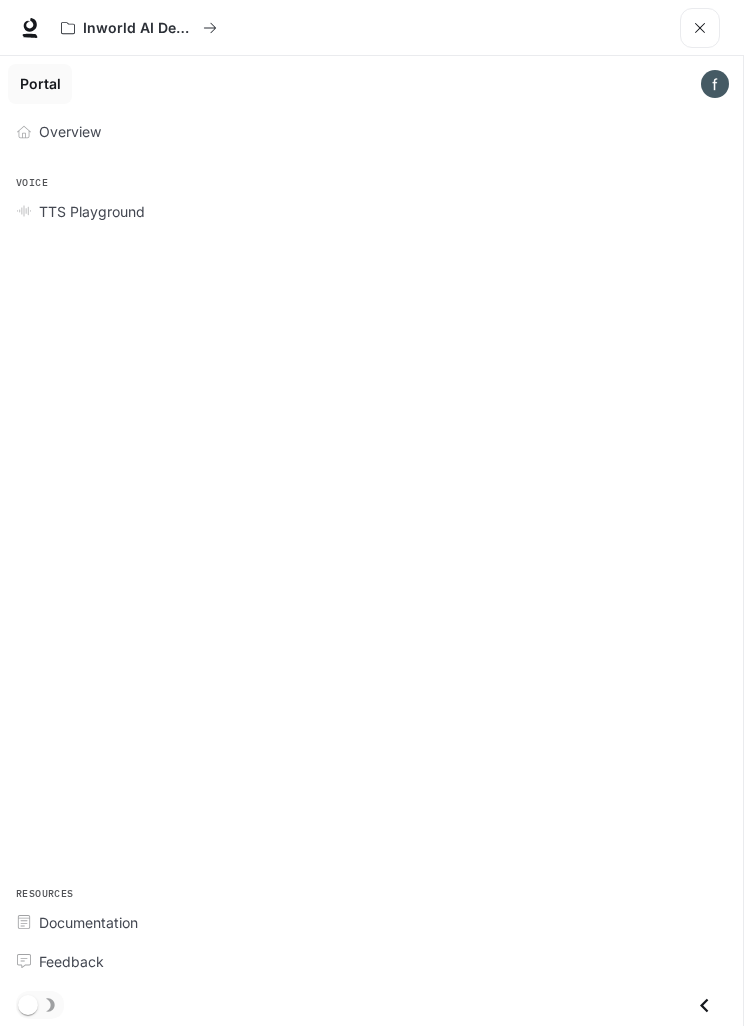 click at bounding box center [700, 28] 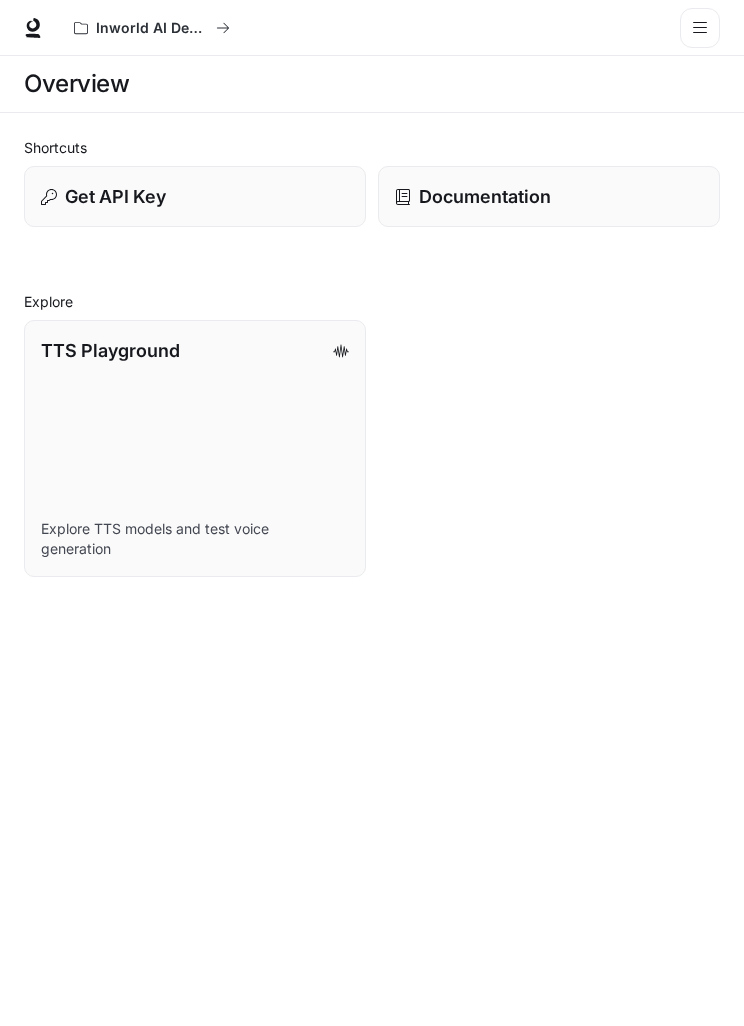 click at bounding box center (700, 28) 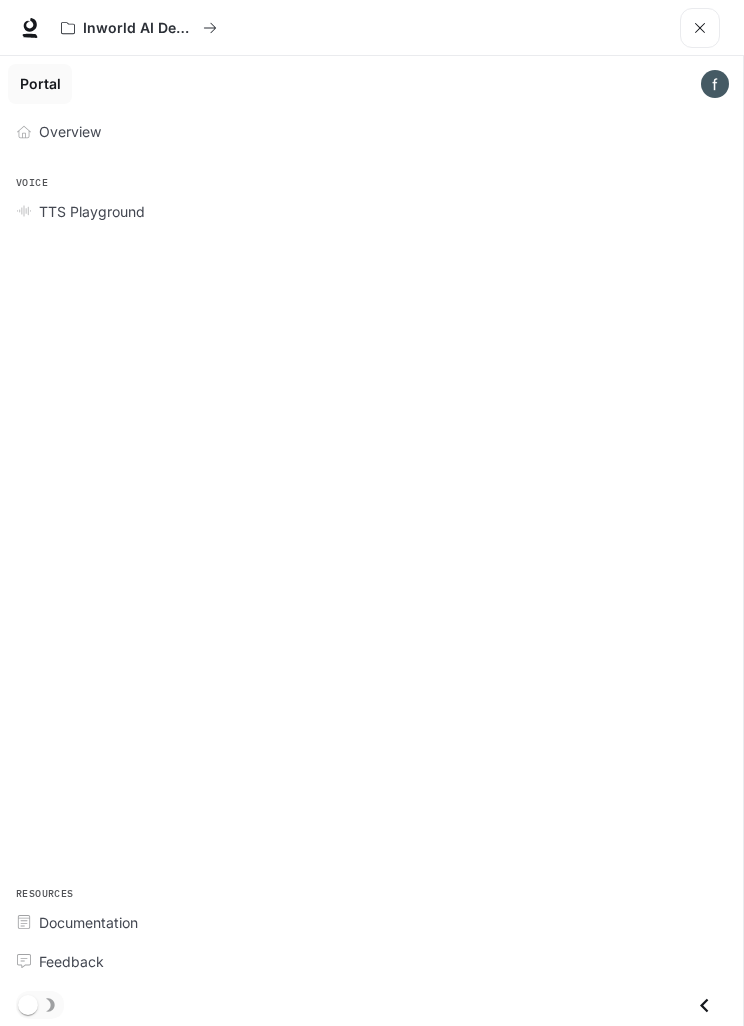 scroll, scrollTop: 64, scrollLeft: 0, axis: vertical 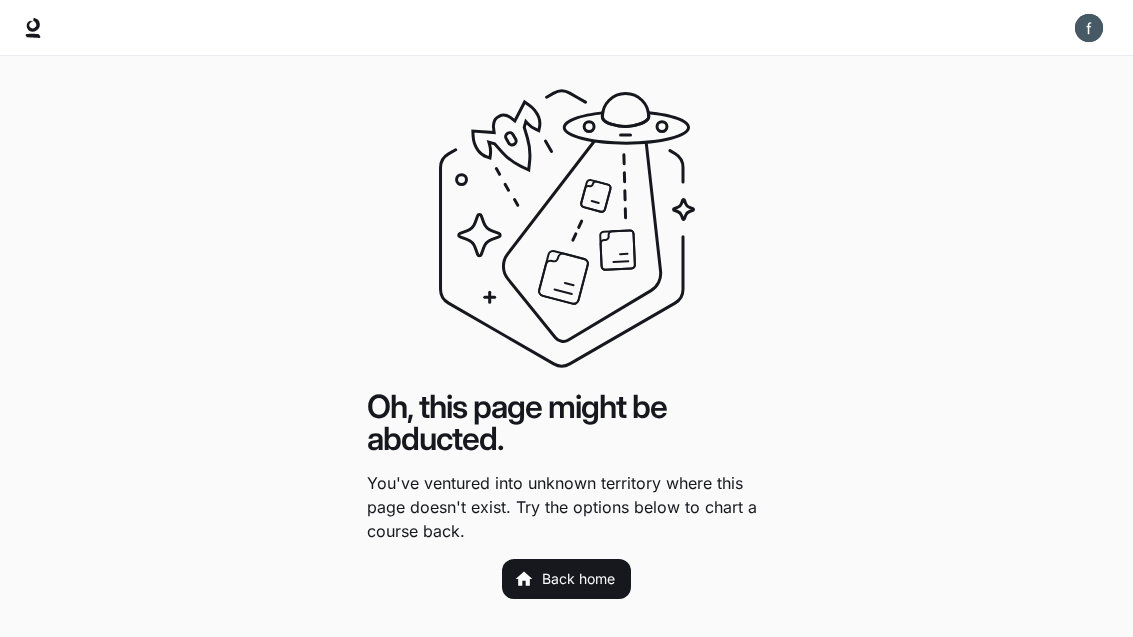 click at bounding box center (566, 28) 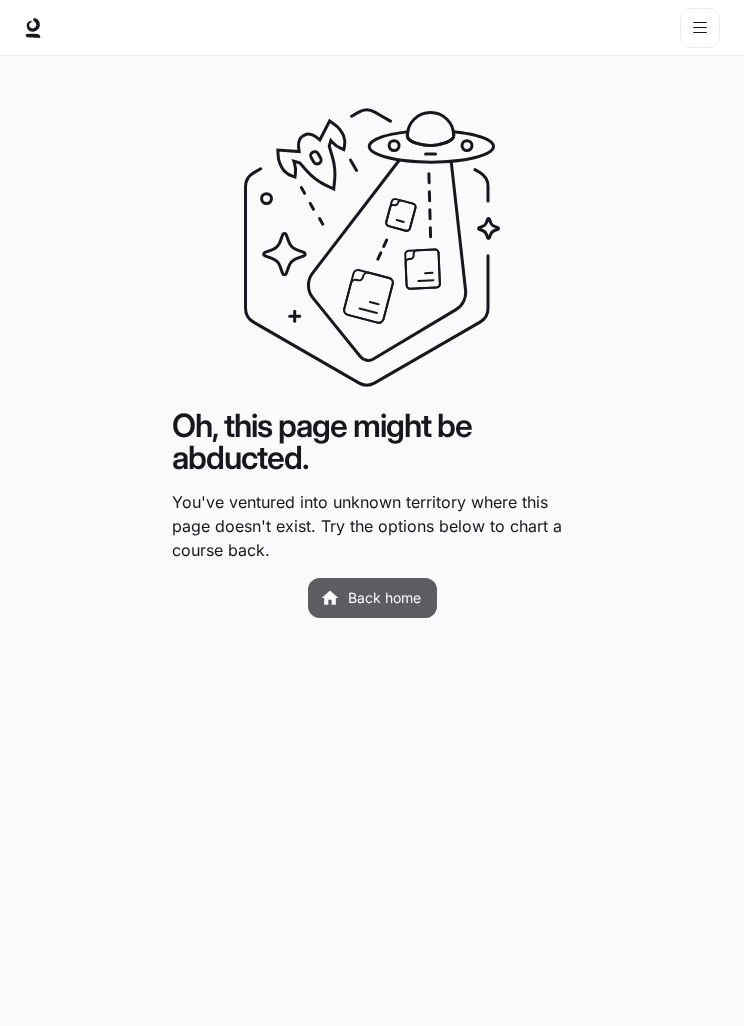 click on "Back home" at bounding box center (372, 598) 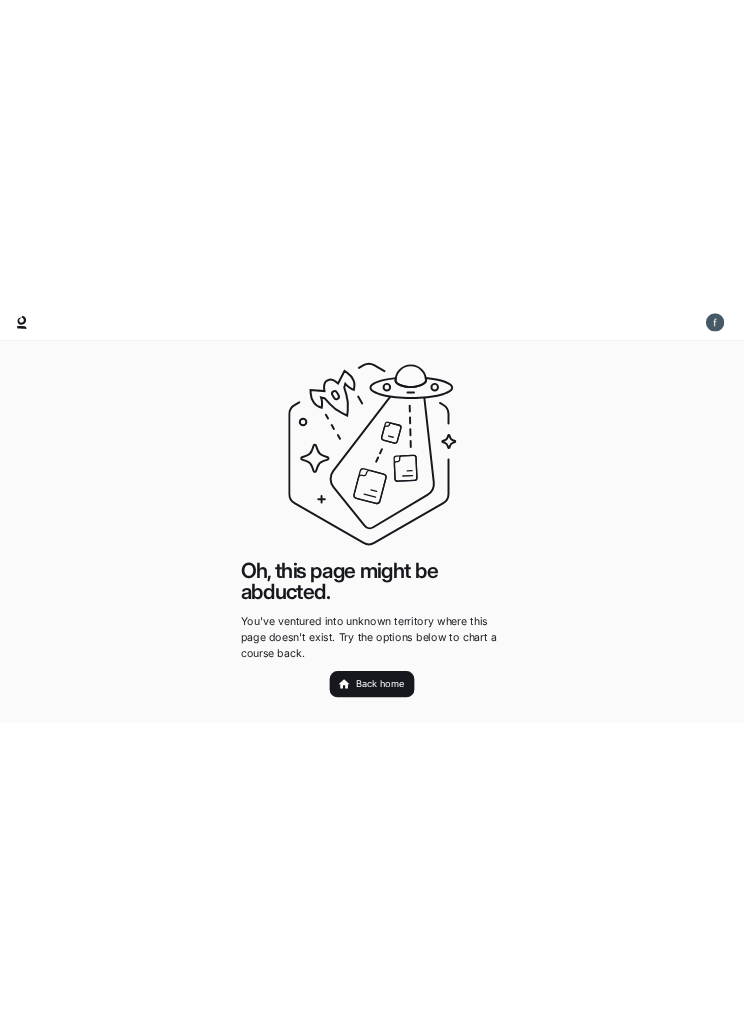 scroll, scrollTop: 0, scrollLeft: 0, axis: both 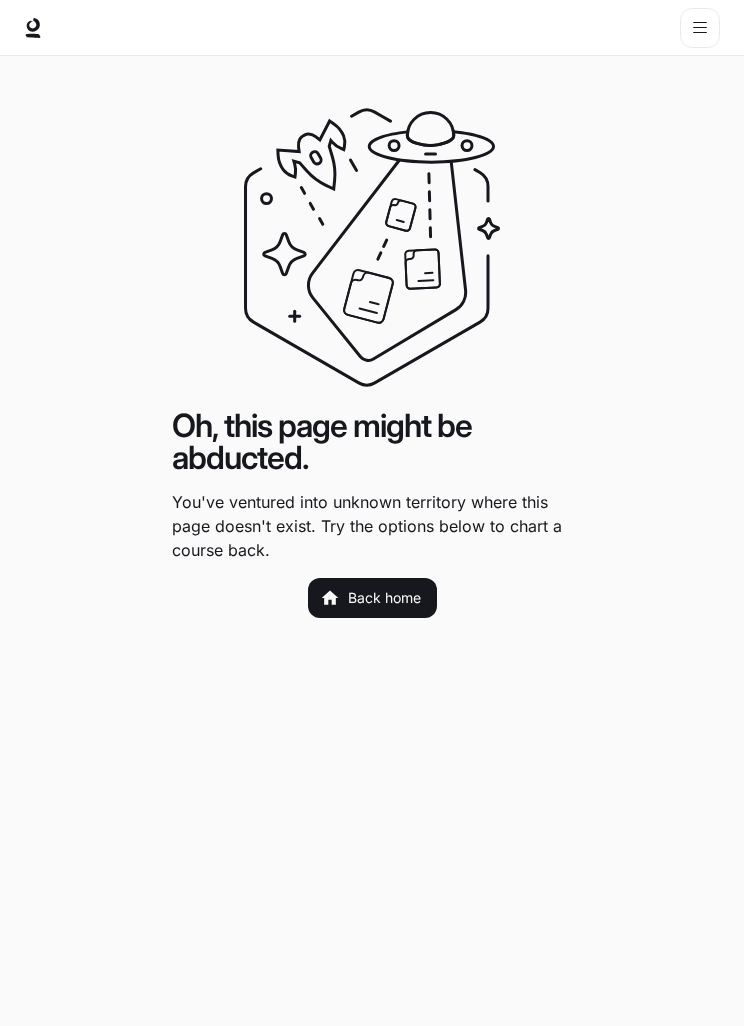 click on "Back home" at bounding box center [372, 598] 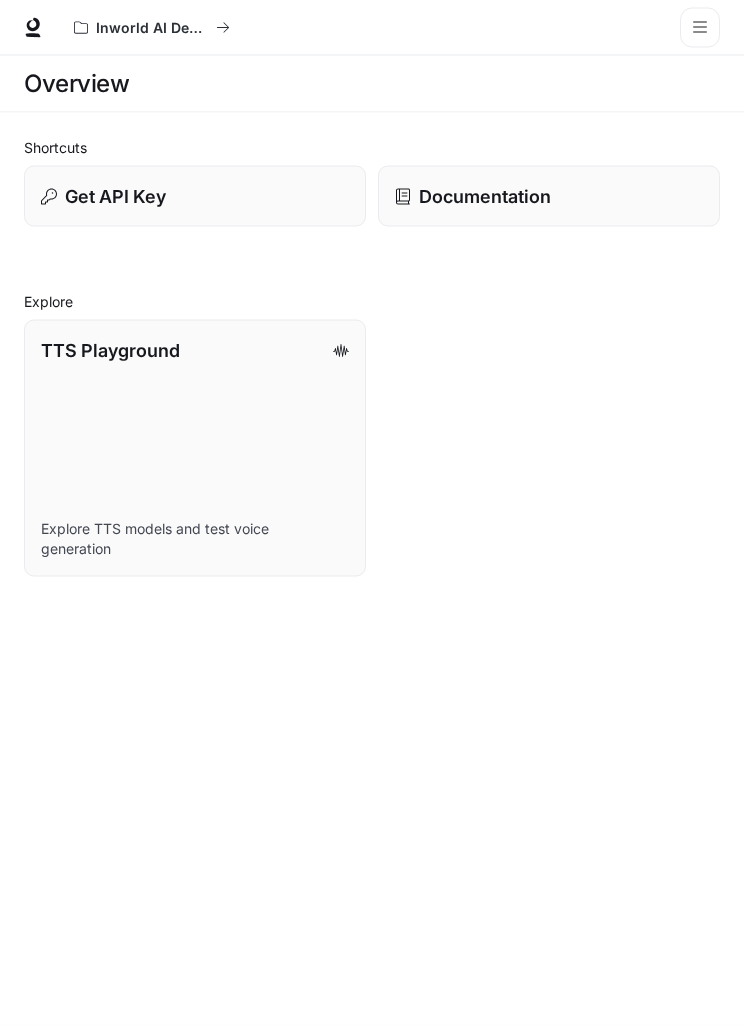 scroll, scrollTop: 64, scrollLeft: 0, axis: vertical 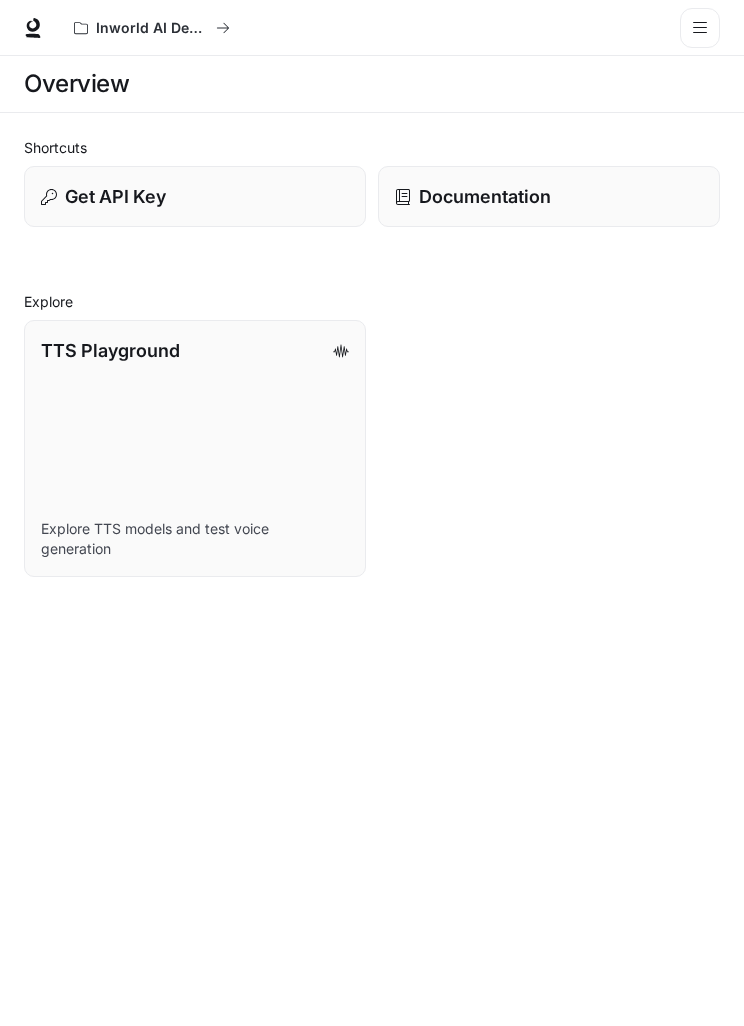 click on "Get API Key" at bounding box center [115, 196] 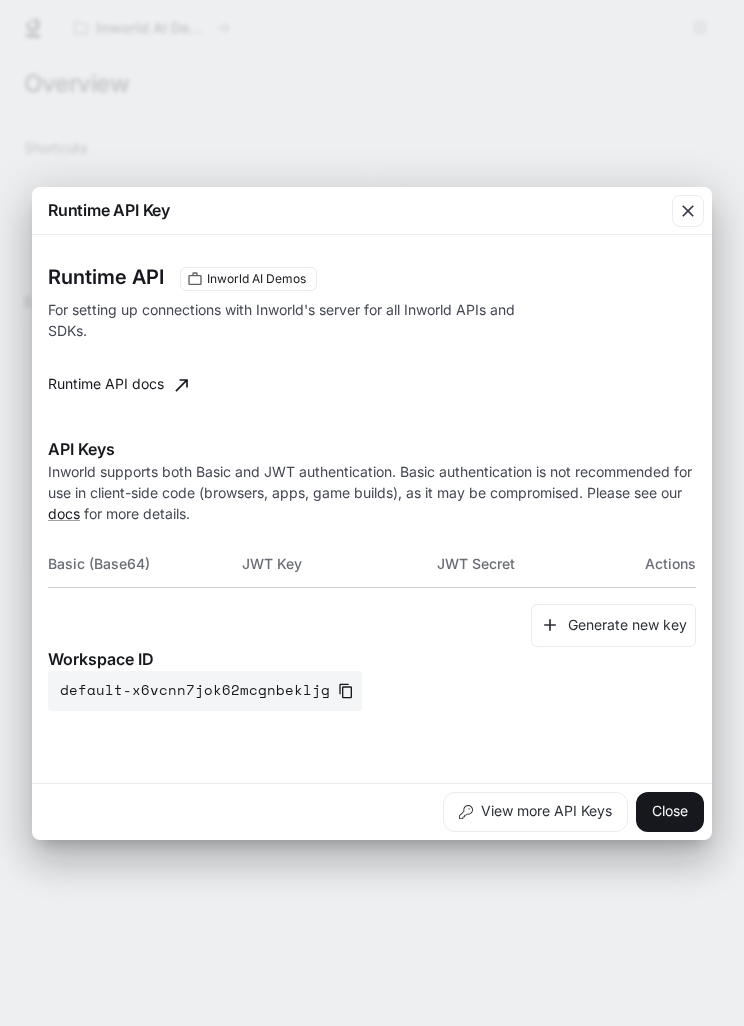 click on "Generate new key" at bounding box center [613, 625] 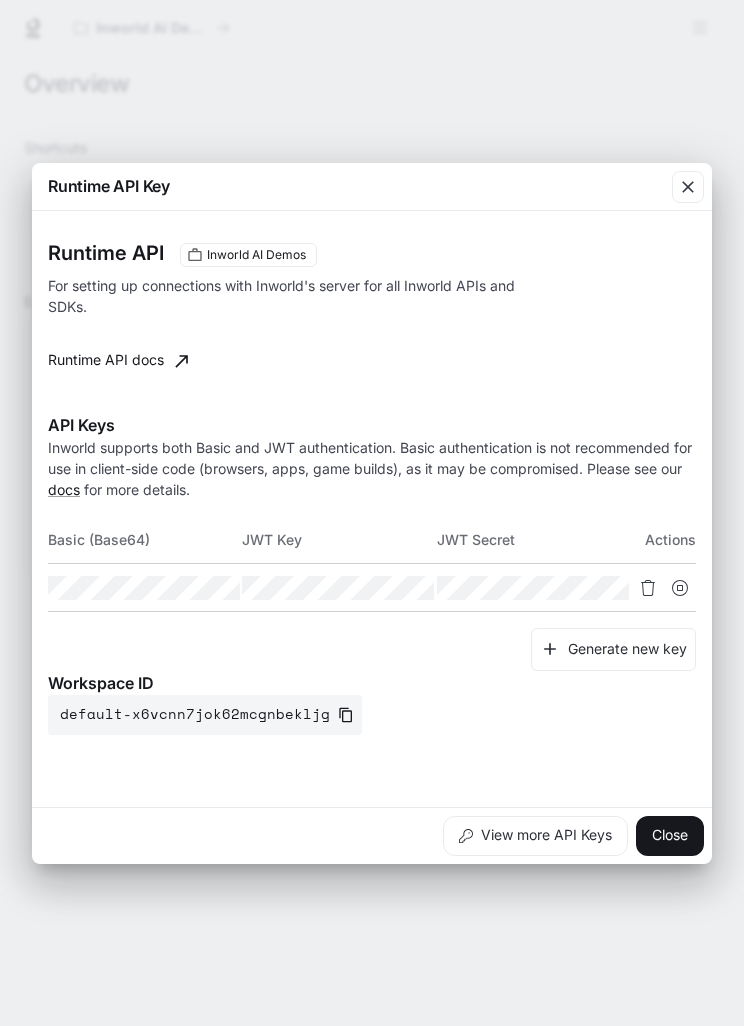 click at bounding box center (0, 0) 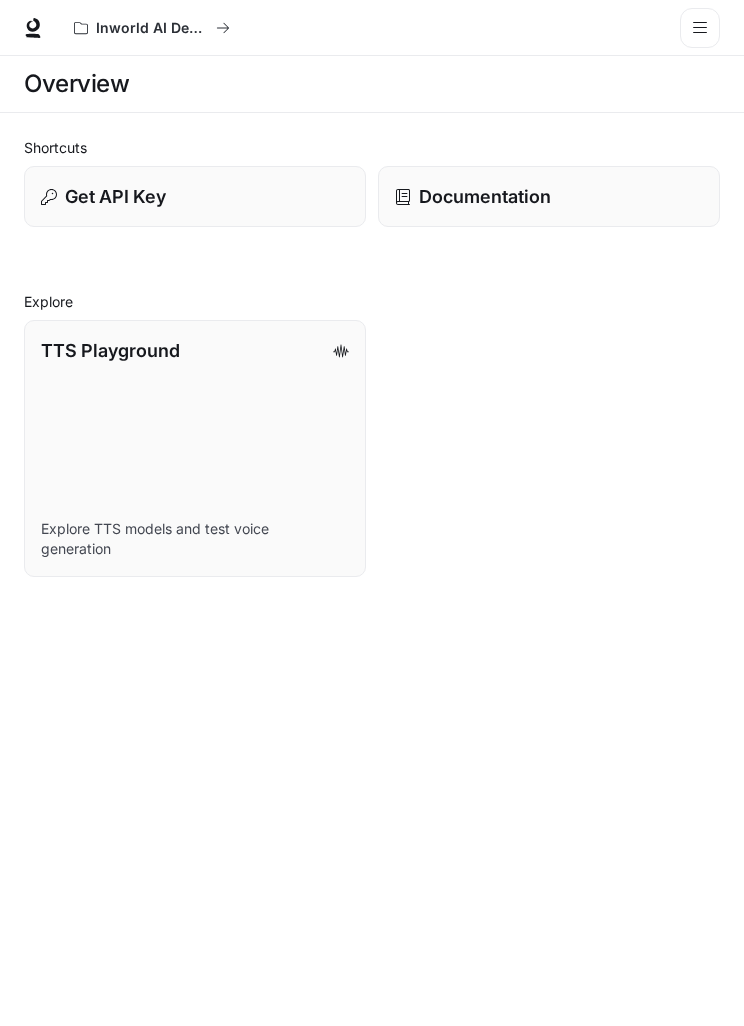 click on "Get API Key" at bounding box center [195, 196] 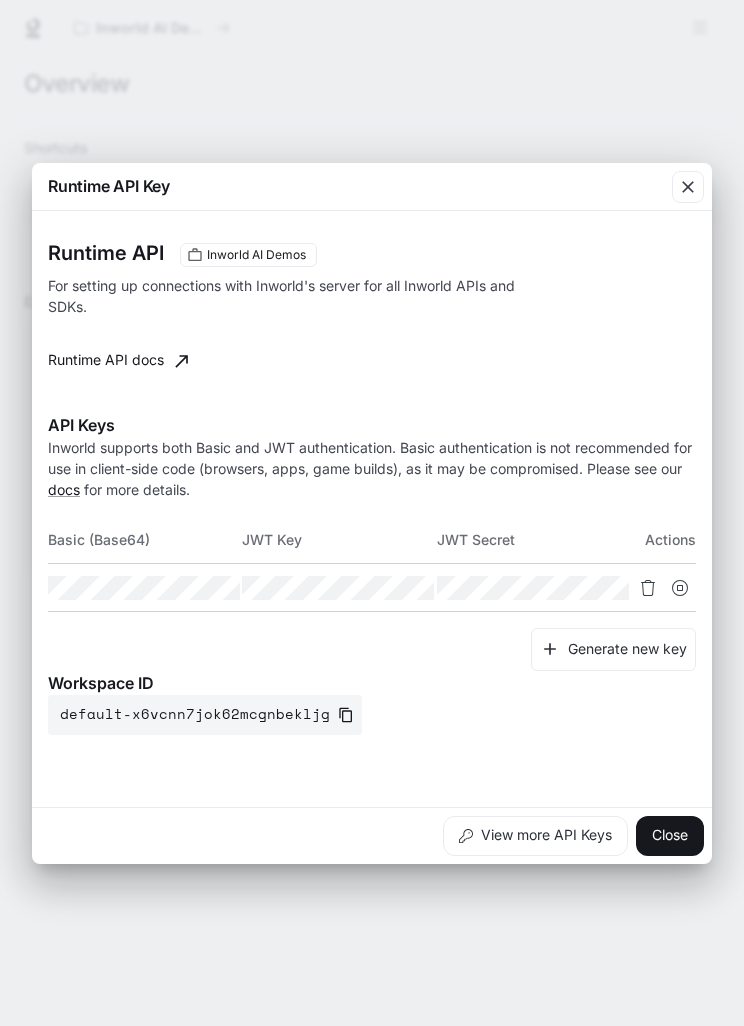 click on "Inworld AI Demos" at bounding box center [256, 255] 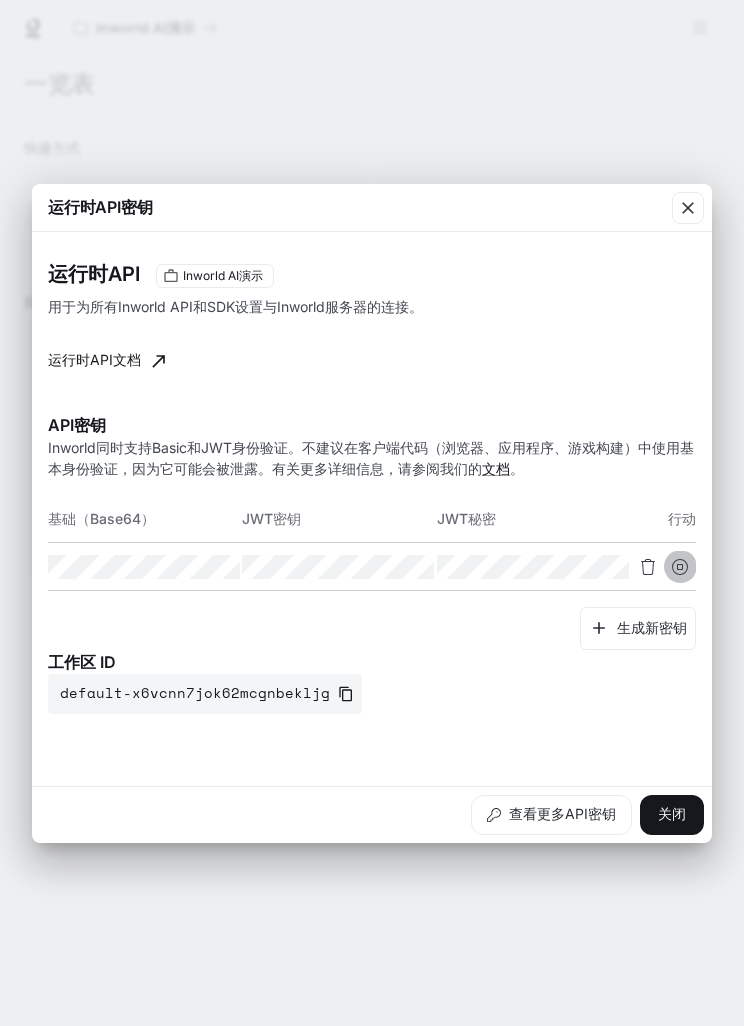 click at bounding box center [680, 567] 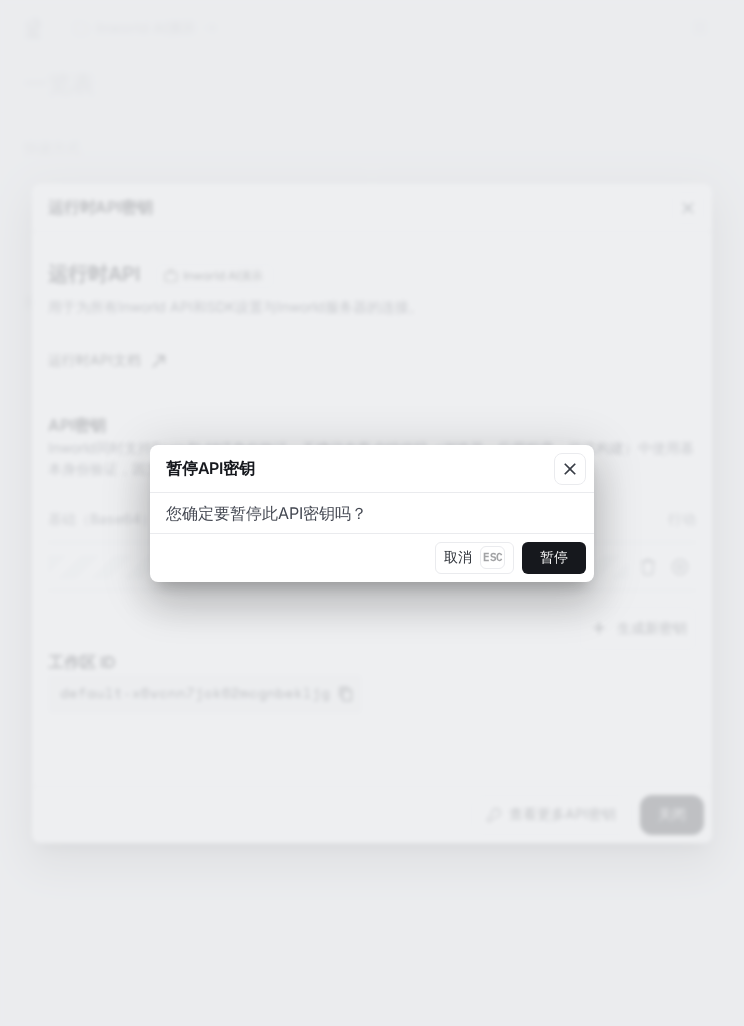 click at bounding box center [570, 469] 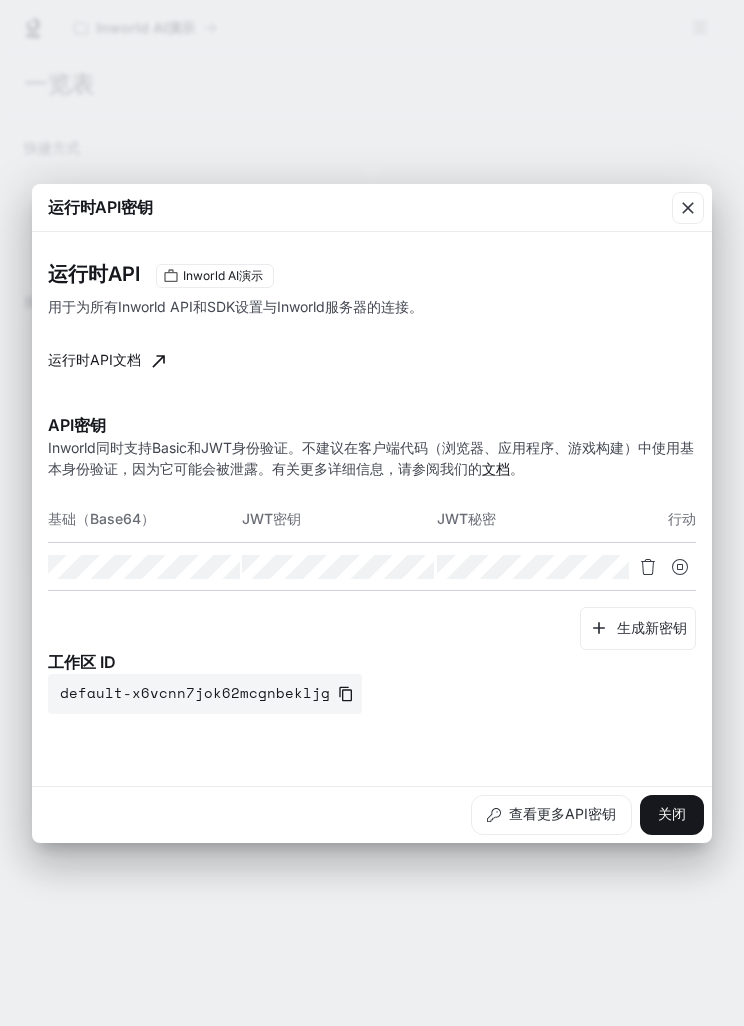 click on "生成新密钥" at bounding box center (638, 628) 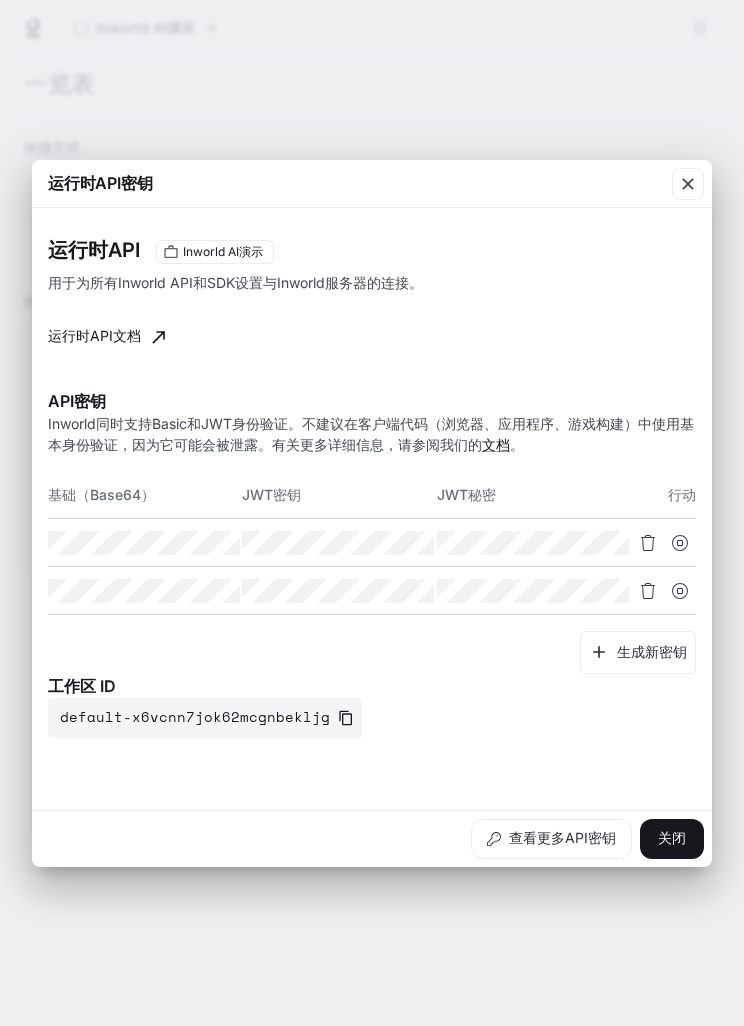 click at bounding box center [0, 0] 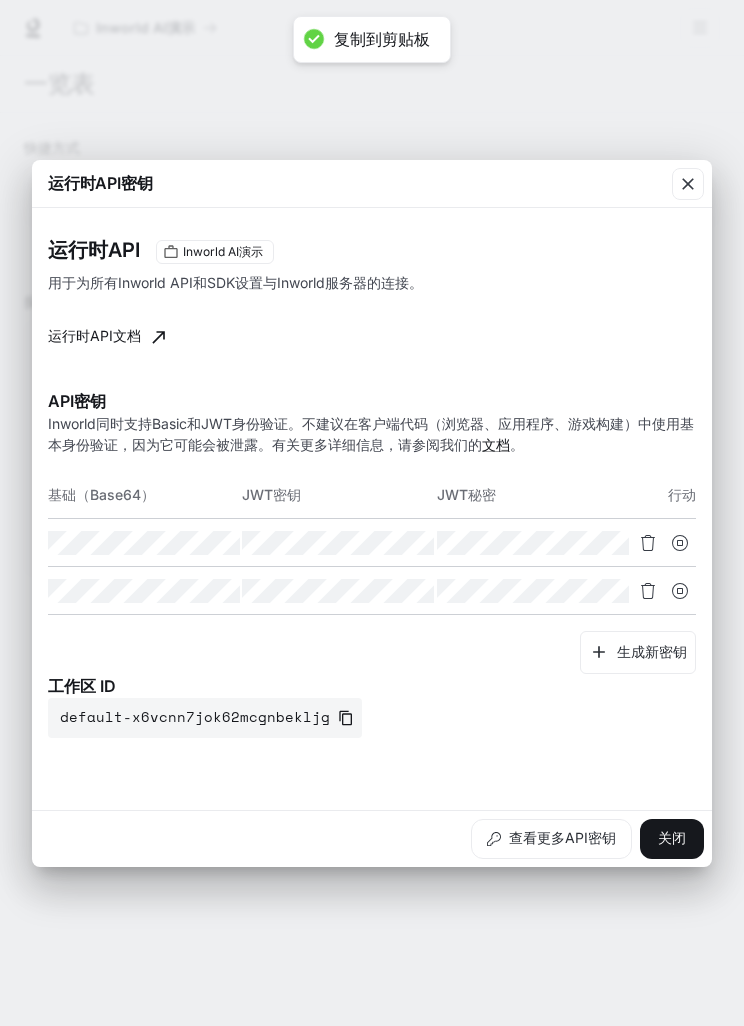 click on "运行时API密钥 运行时API Inworld AI演示 用于为所有Inworld API和SDK设置与Inworld服务器的连接。 运行时API文档 API密钥 Inworld同时支持Basic和JWT身份验证。不建议在客户端代码（浏览器、应用程序、游戏构建）中使用基本身份验证，因为它可能会被泄露。 有关更多详细信息 ，请参阅我们的 文档 。 基础（Base64） JWT密钥 JWT秘密 行动 生成新密钥 工作区 ID 默认-x6vcnn7jok62mcgnbekljg 查看更多API密钥 关闭" at bounding box center (372, 513) 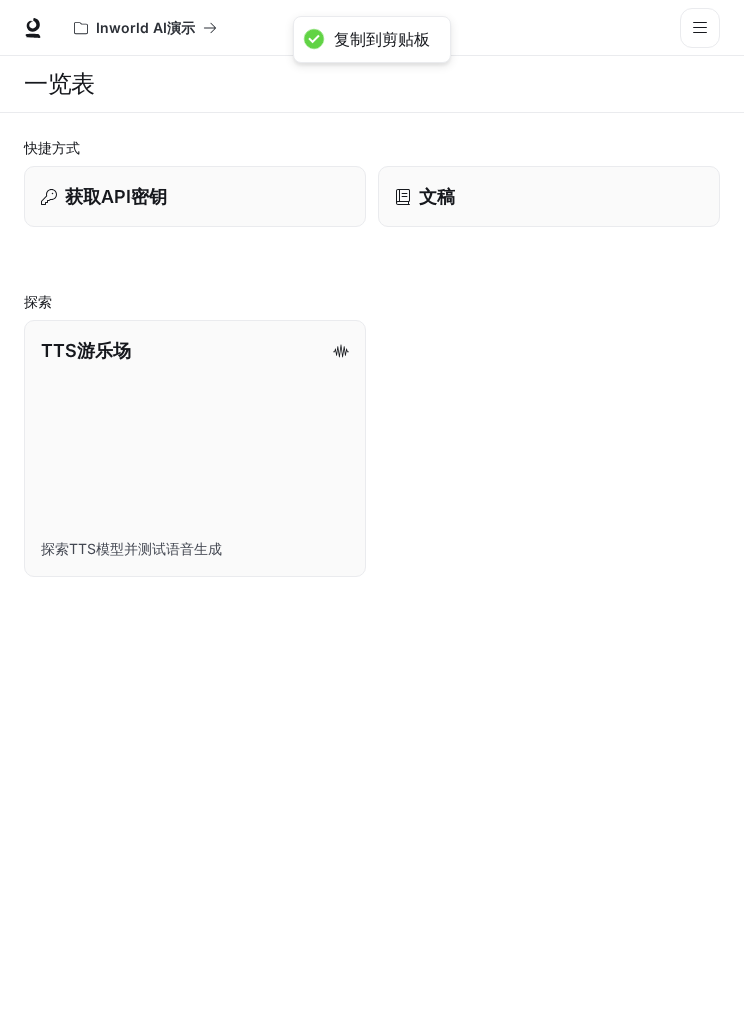 click on "文稿" at bounding box center (549, 196) 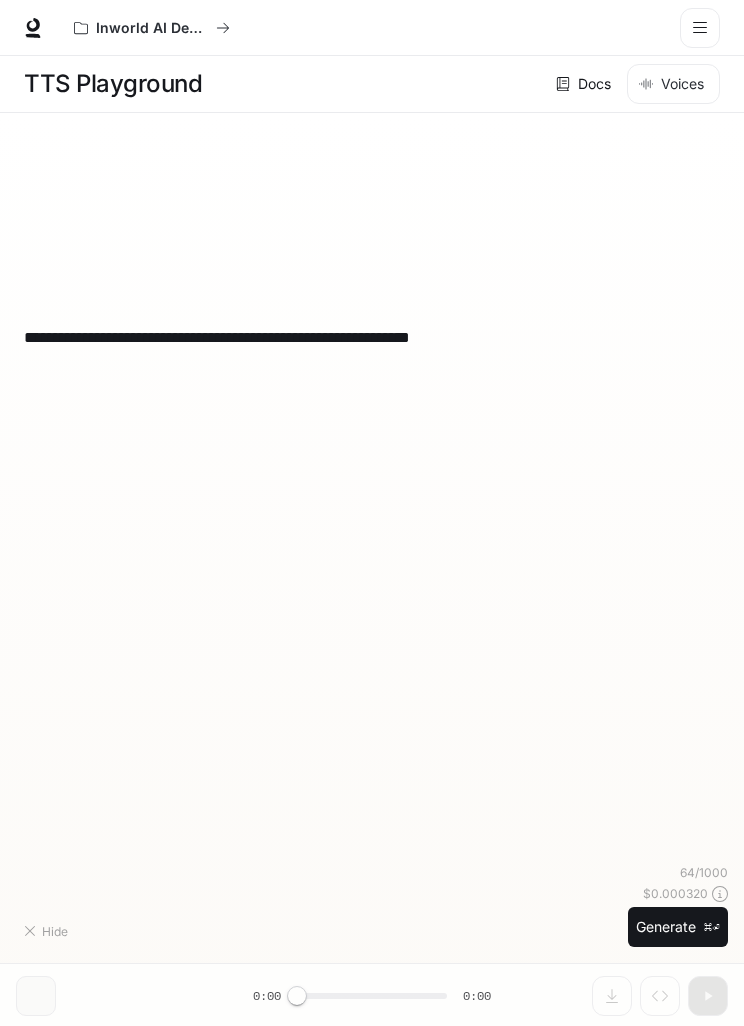 scroll, scrollTop: 0, scrollLeft: 0, axis: both 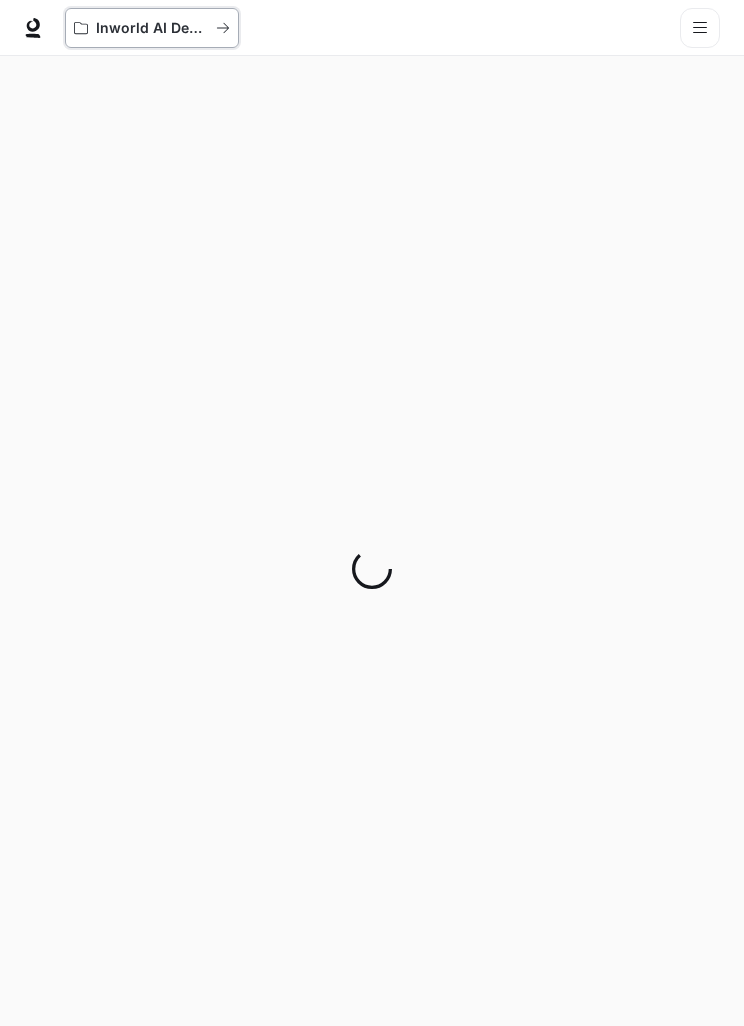 click on "Inworld AI Demos" at bounding box center [152, 28] 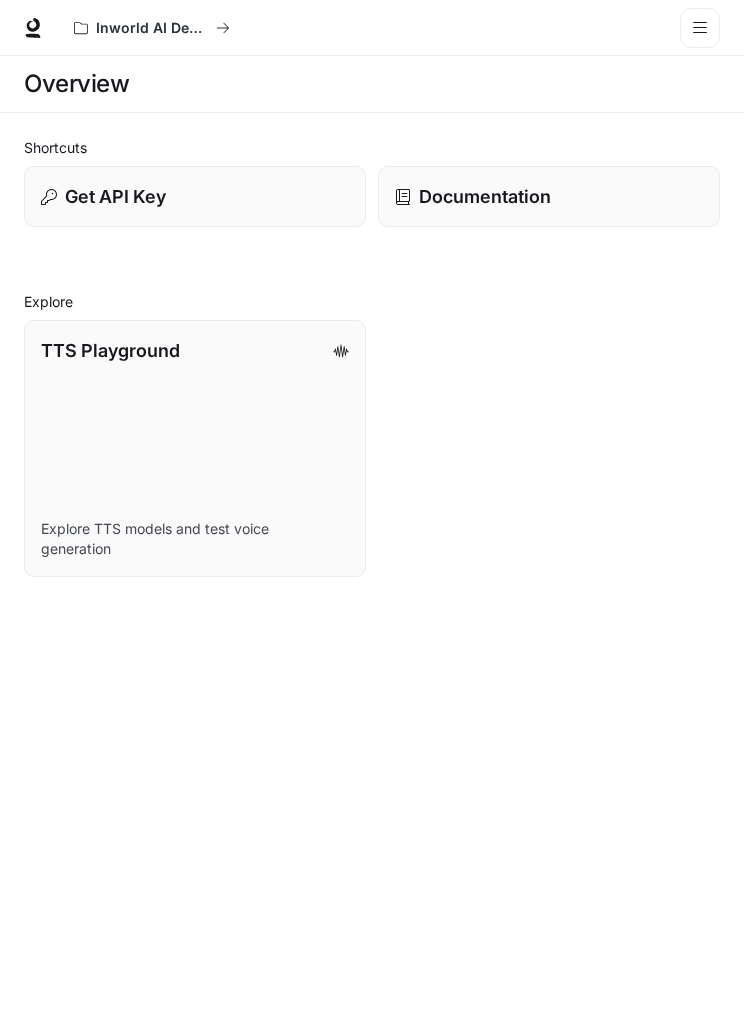 click at bounding box center (700, 28) 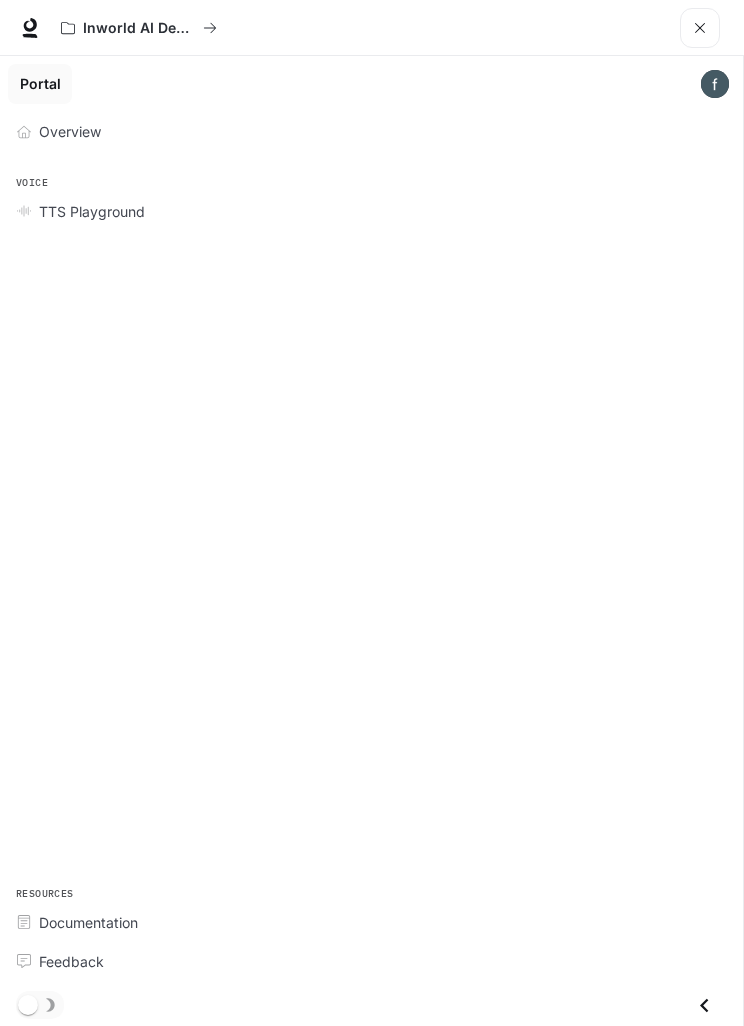 click at bounding box center [700, 28] 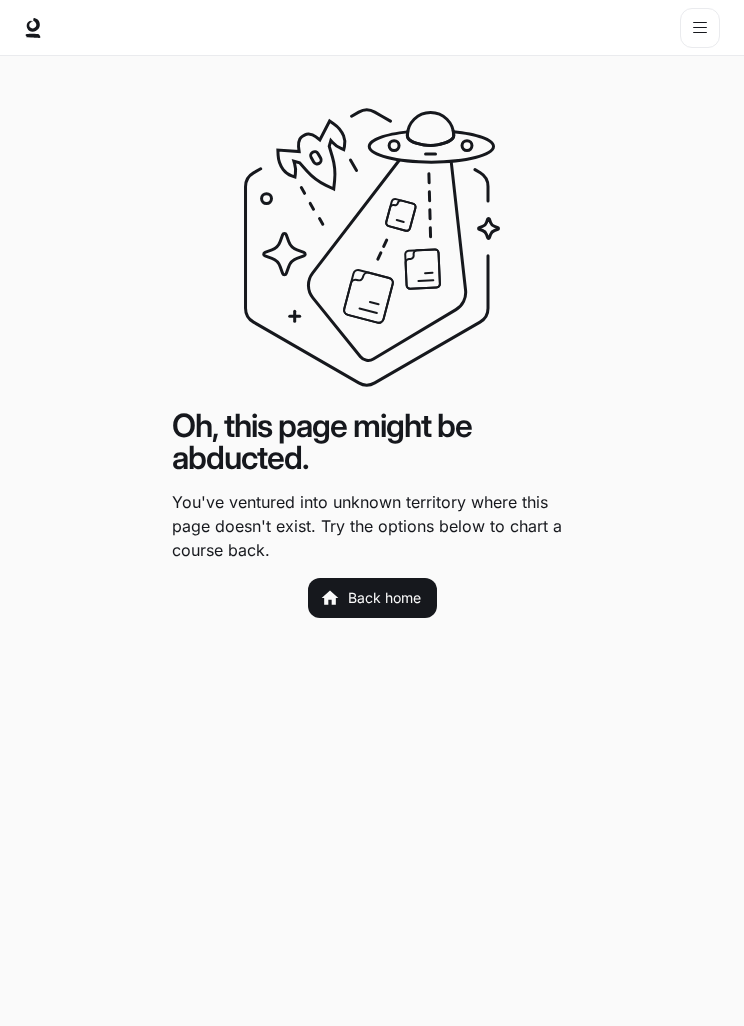 scroll, scrollTop: 0, scrollLeft: 0, axis: both 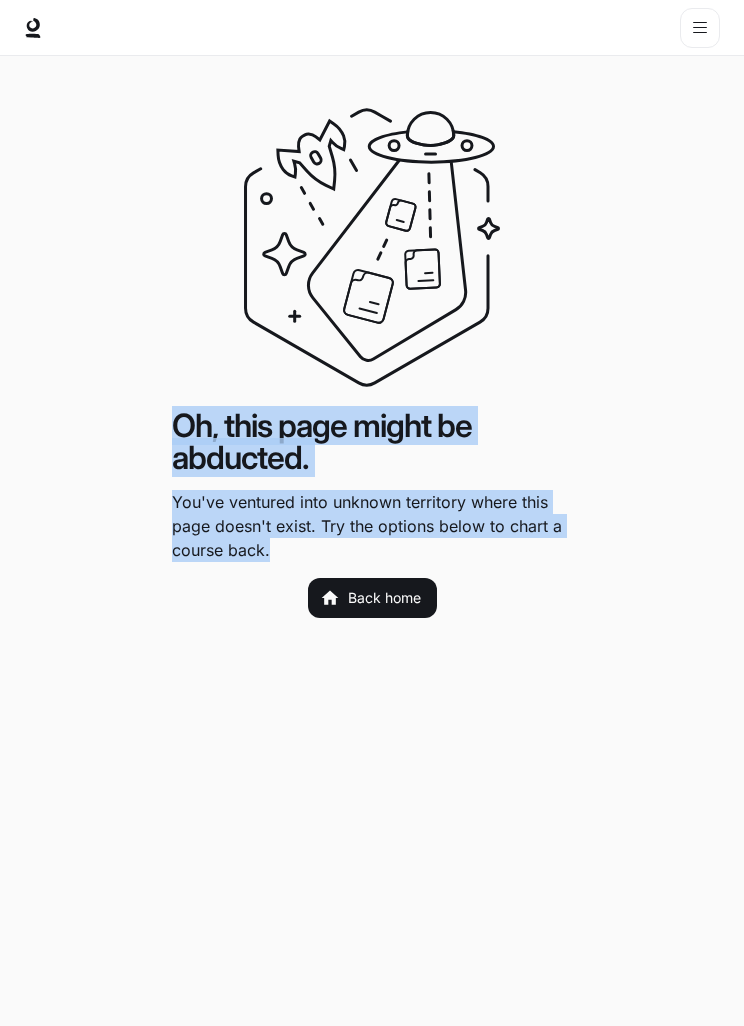 copy on "Oh, this page might be abducted. You've ventured into unknown territory where this page doesn't exist. Try the options below to chart a course back." 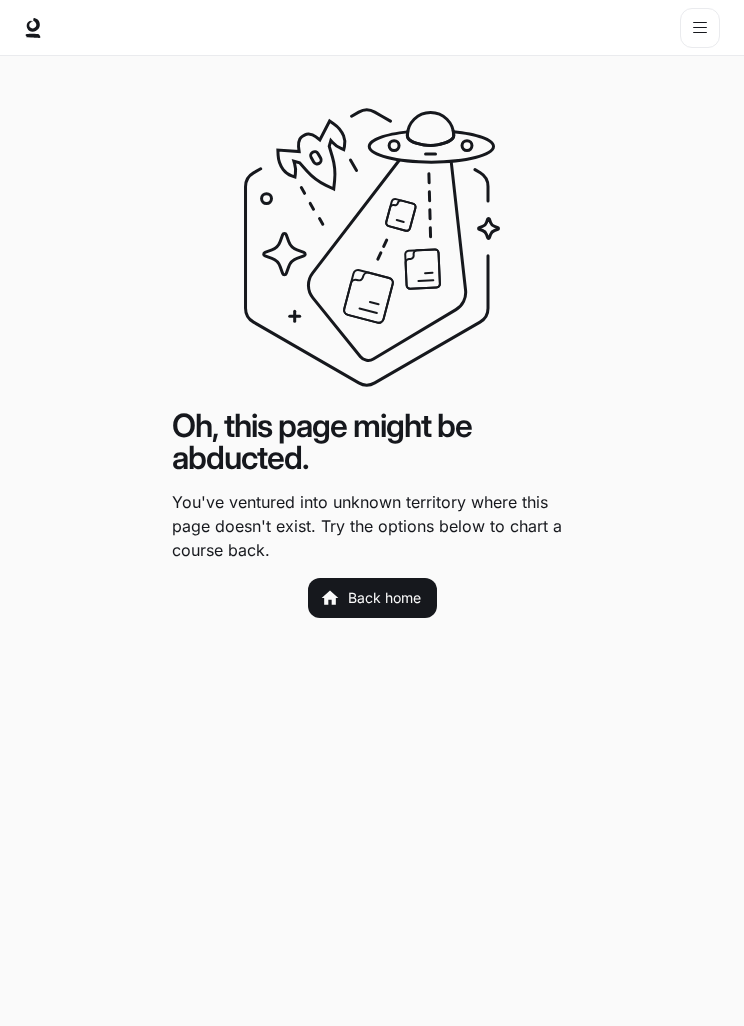 click at bounding box center [700, 27] 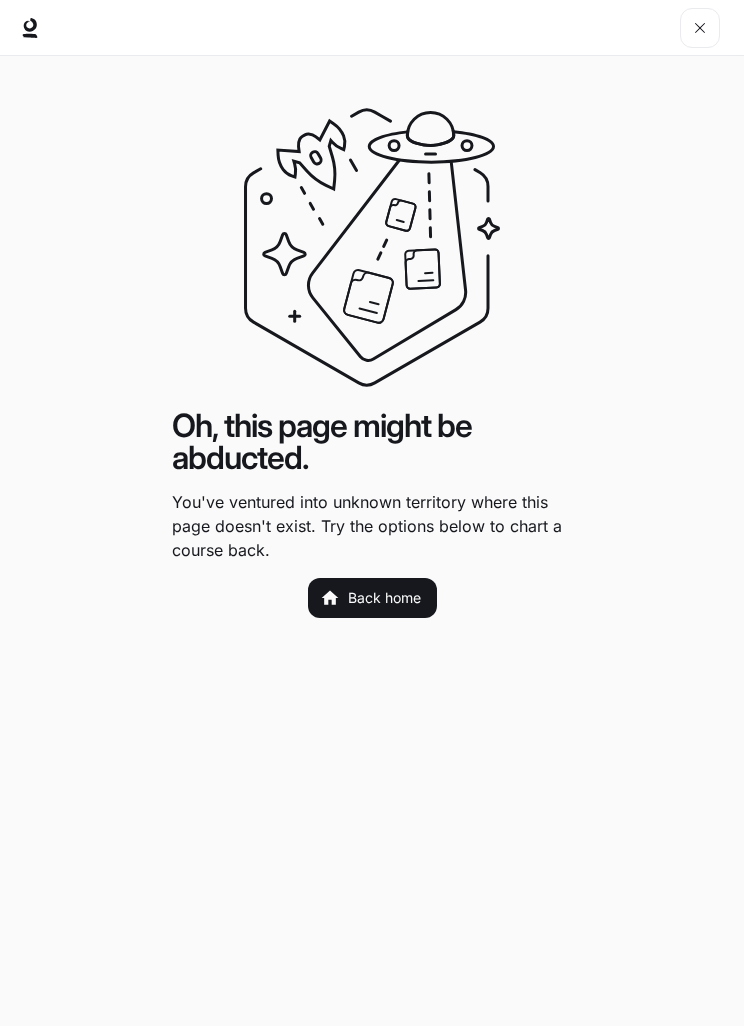 click at bounding box center [700, 28] 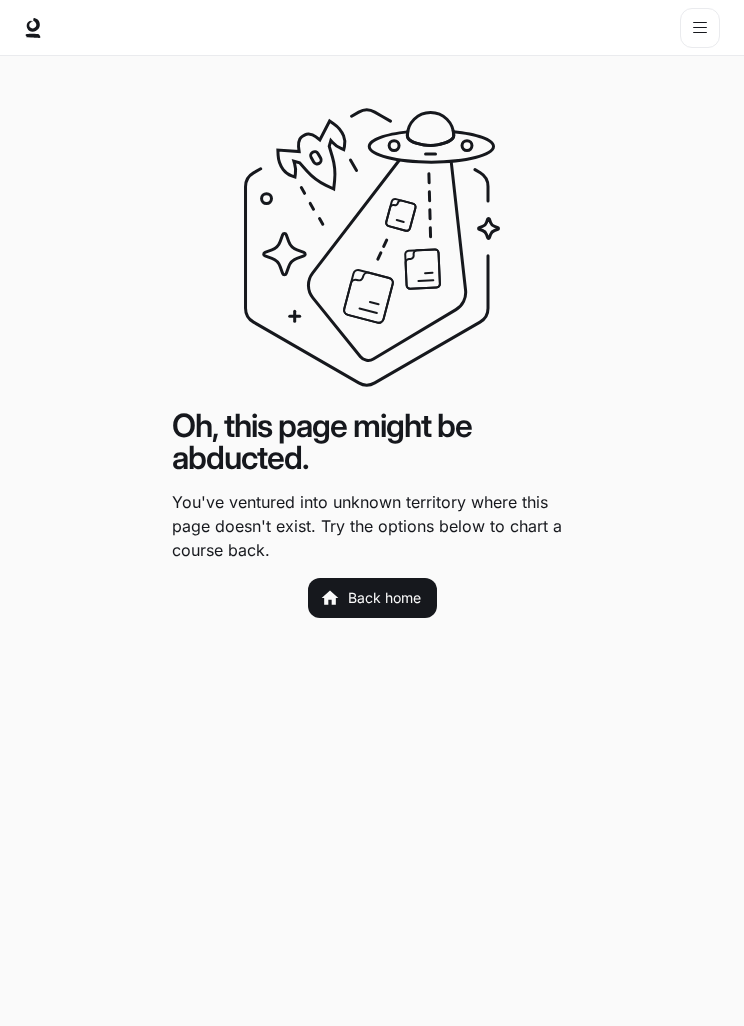 click at bounding box center [329, 598] 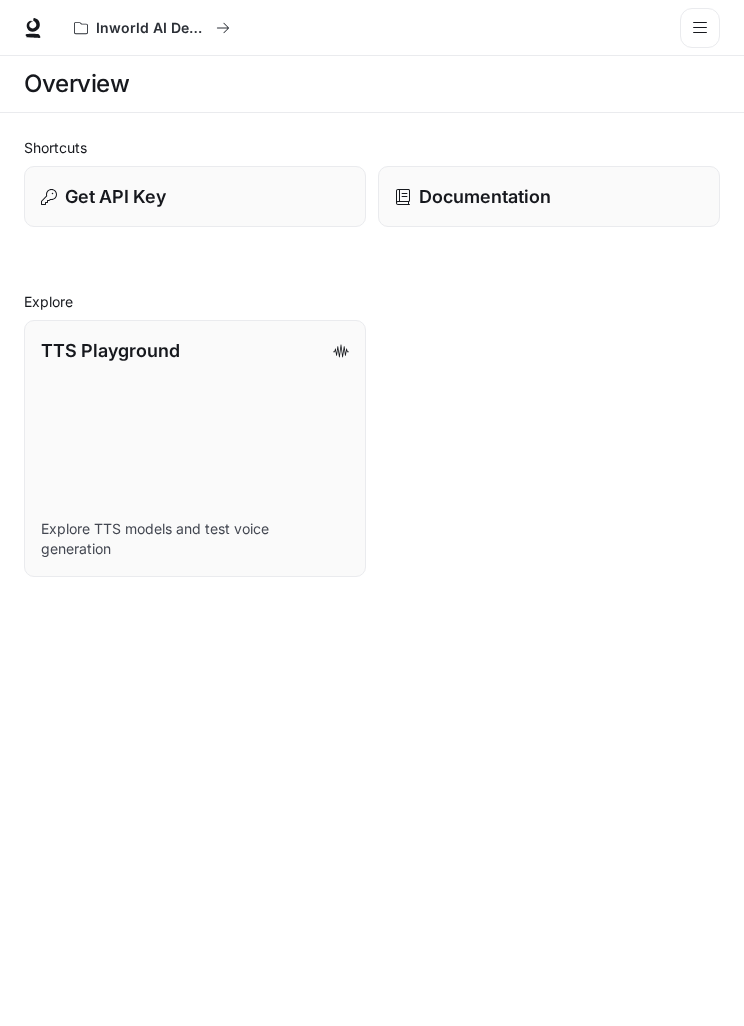 click on "TTS Playground" at bounding box center (110, 350) 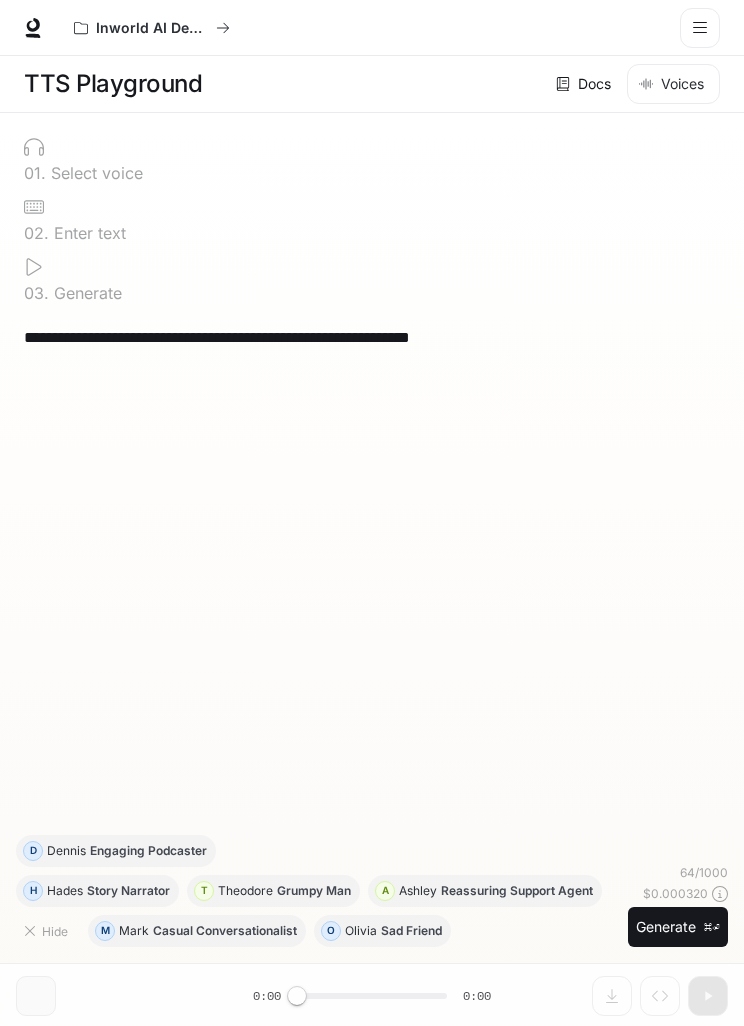 click on "0 2 ." at bounding box center [35, 173] 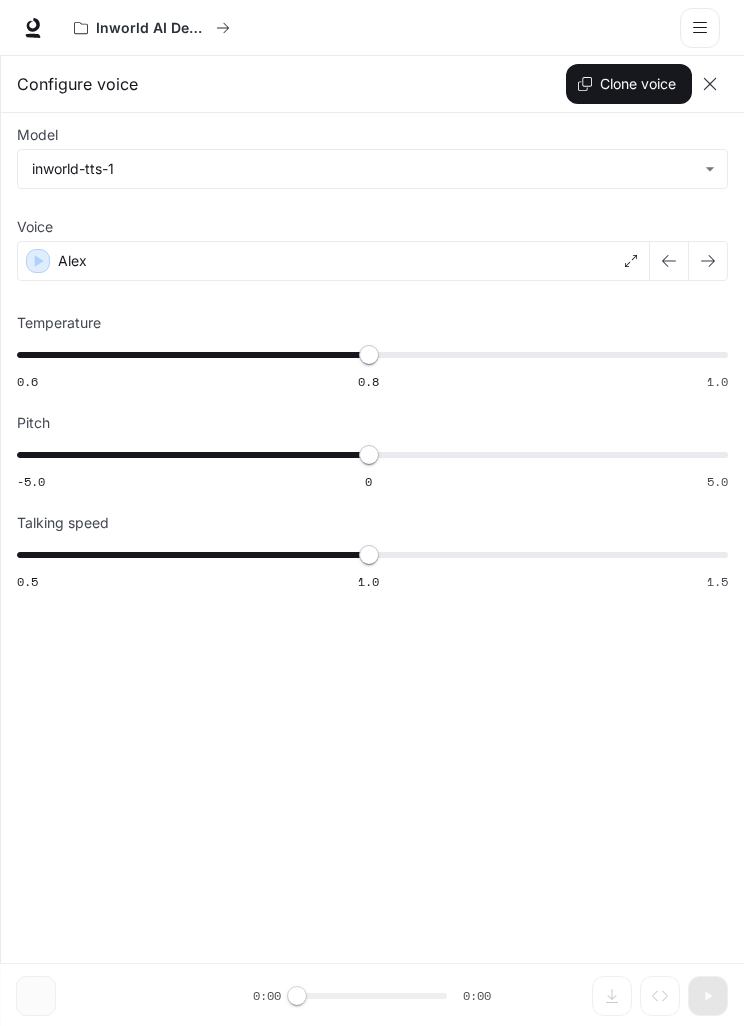 click on "Alex" at bounding box center (333, 261) 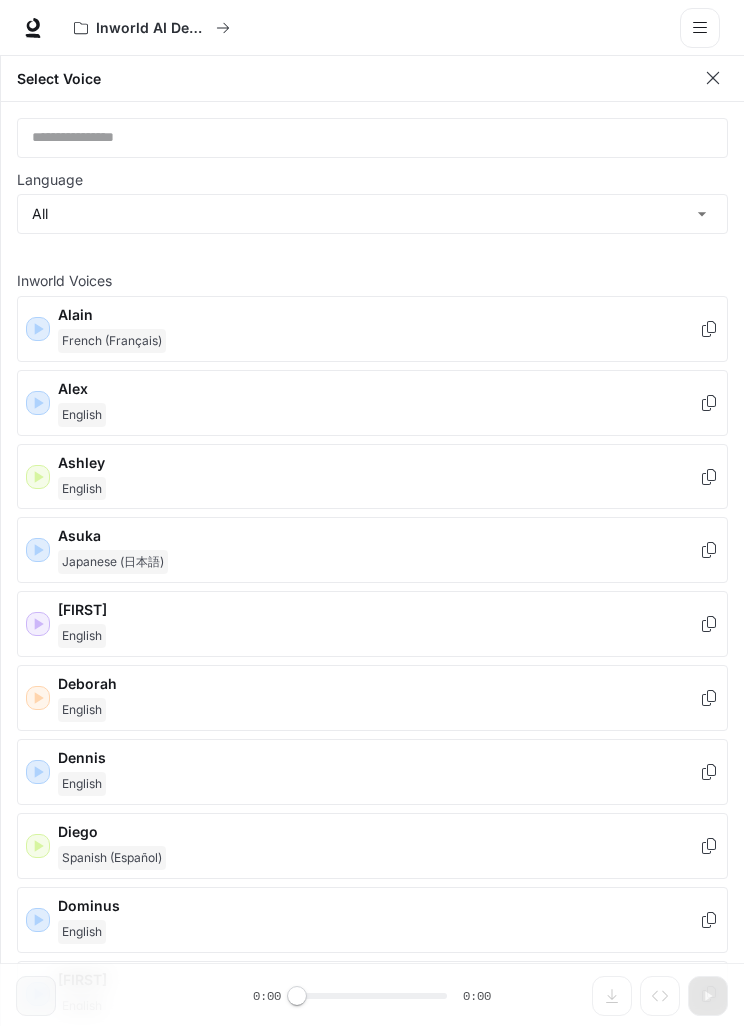 click at bounding box center [38, 329] 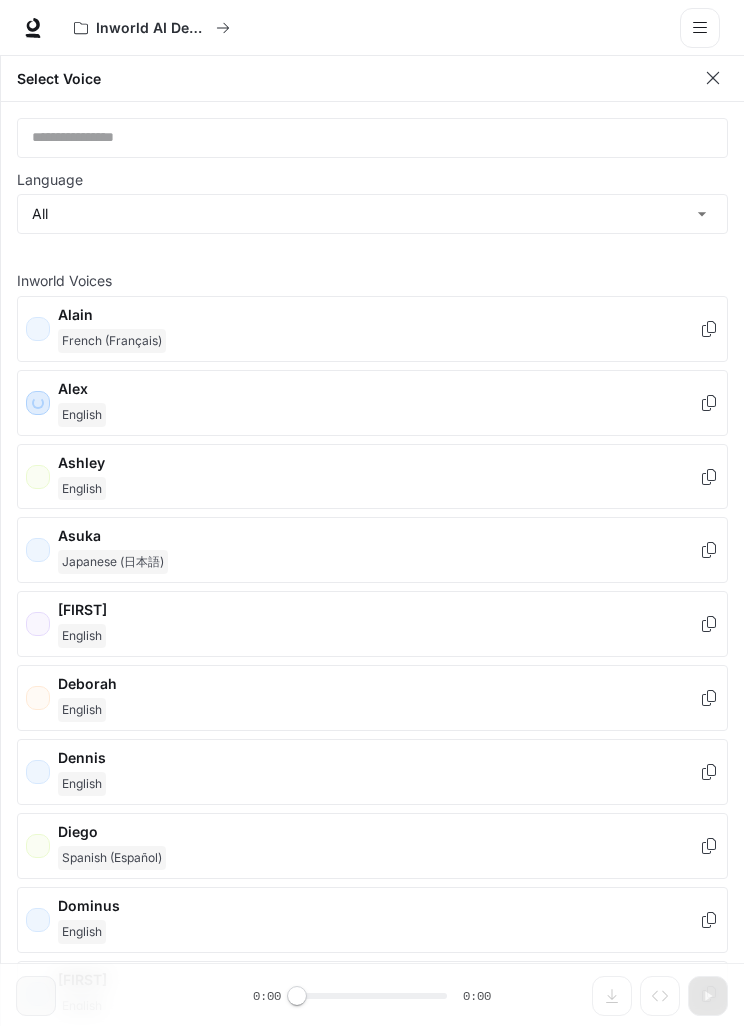 click on "Ashley English" at bounding box center (378, 329) 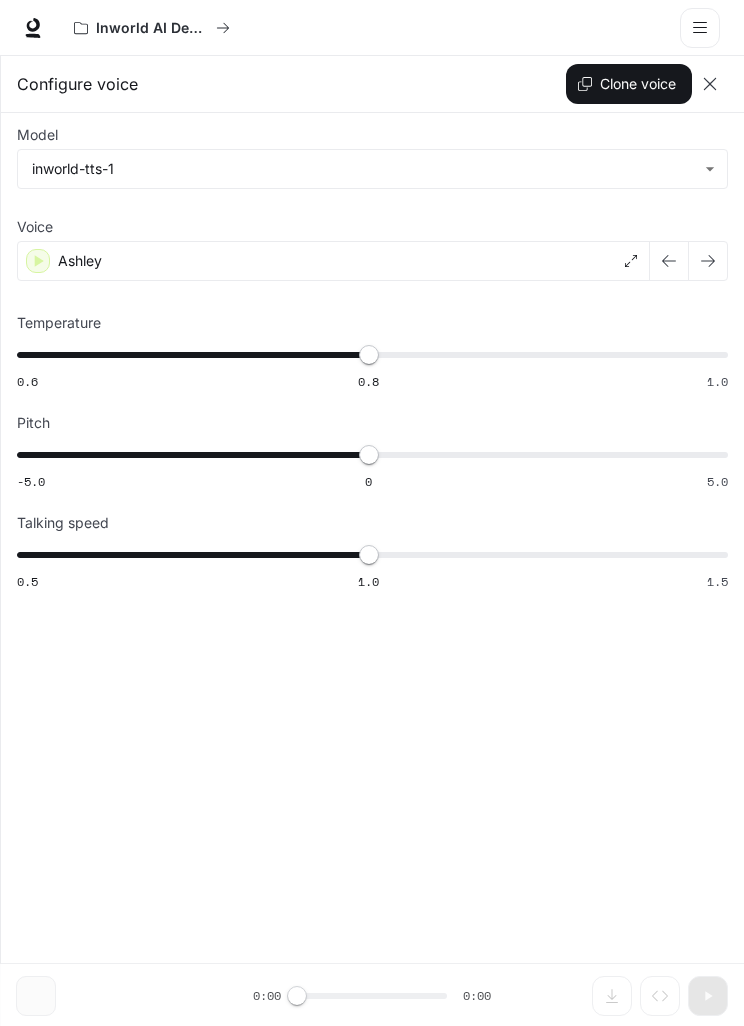 click on "**********" at bounding box center (372, 513) 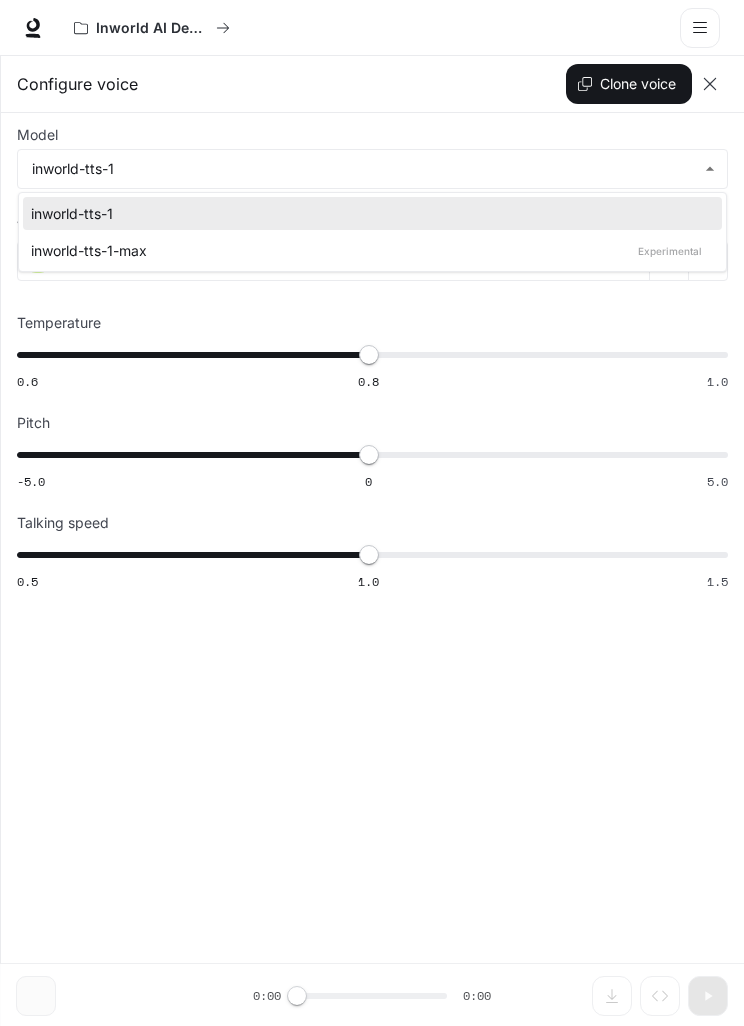 click at bounding box center [372, 513] 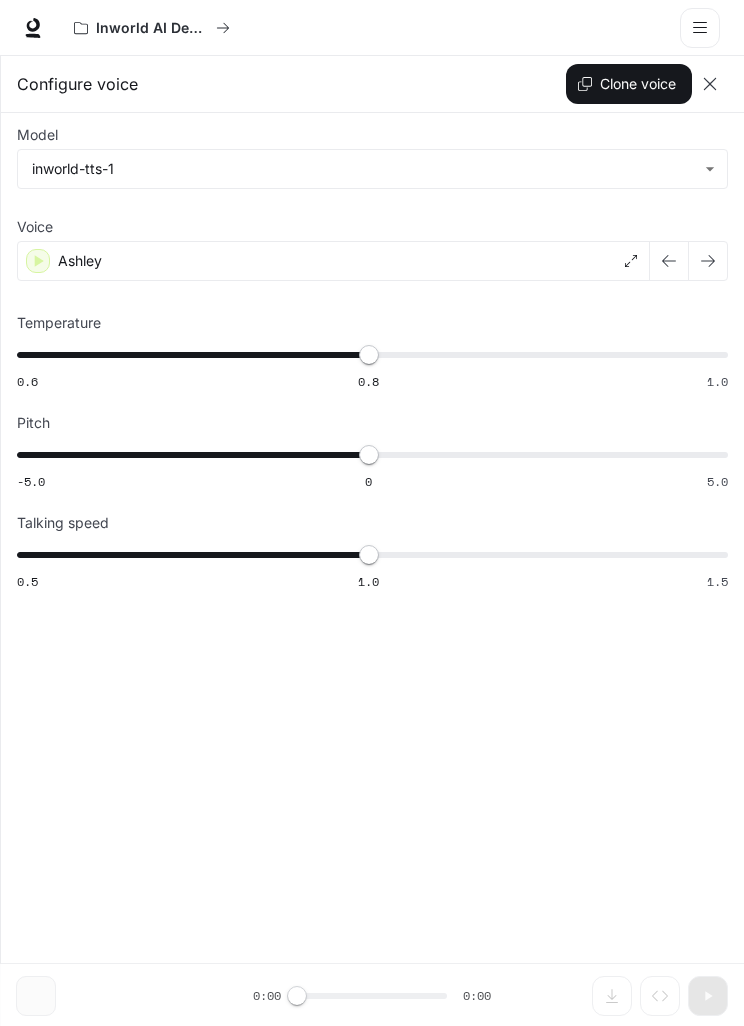 click at bounding box center (710, 84) 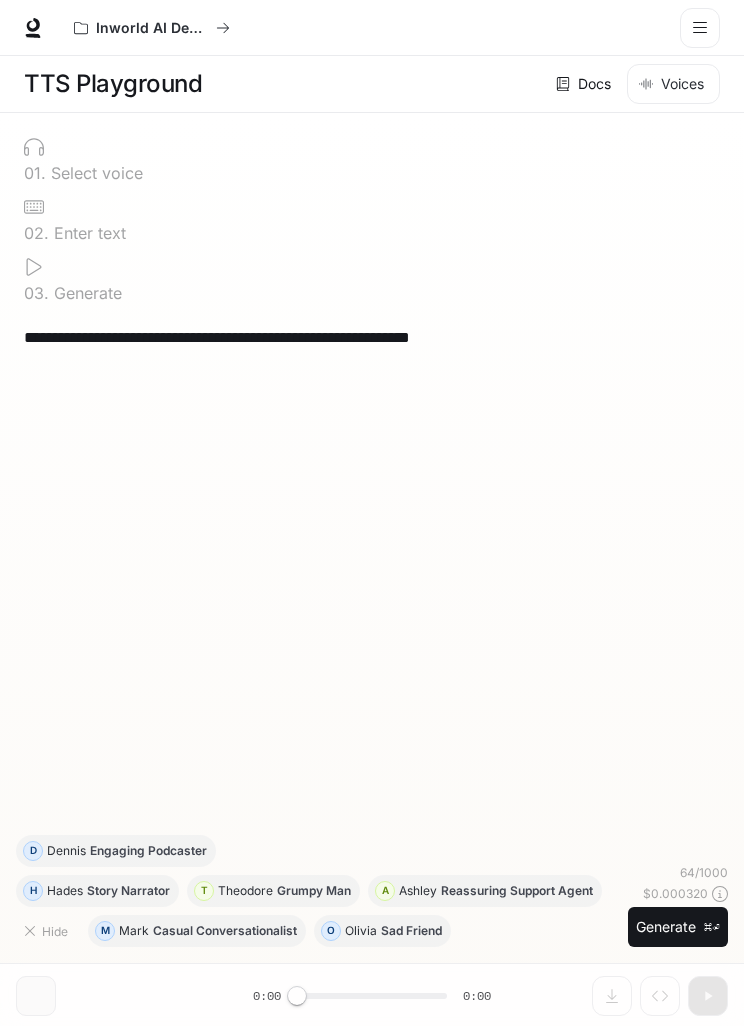 click on "**********" at bounding box center (372, 337) 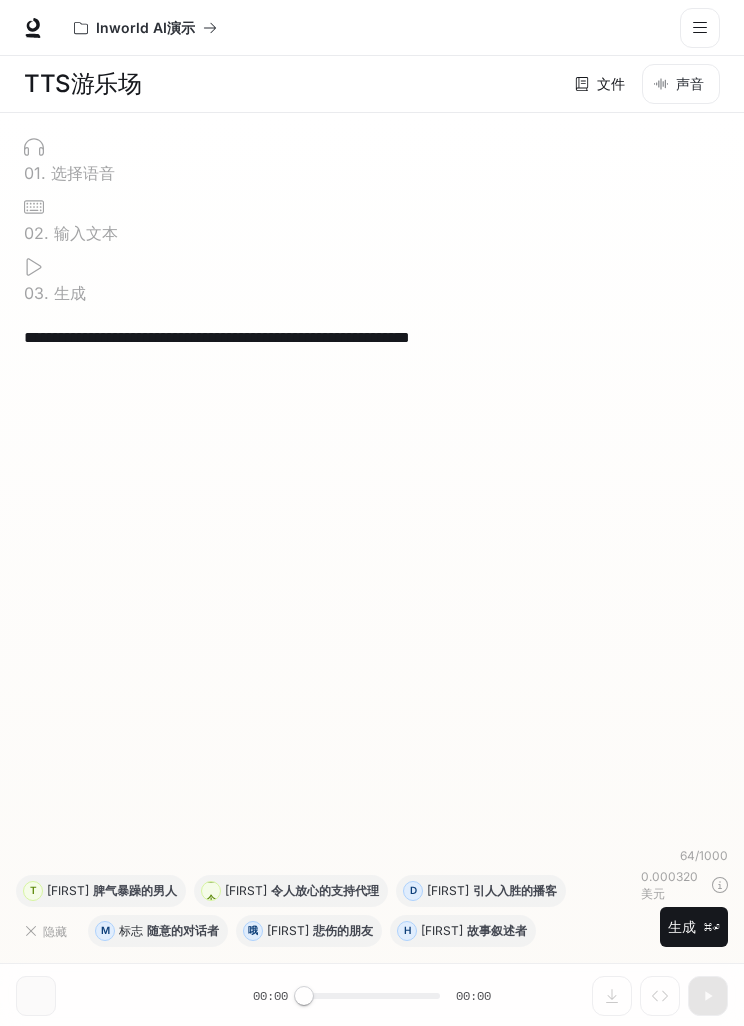 click on "**********" at bounding box center [372, 580] 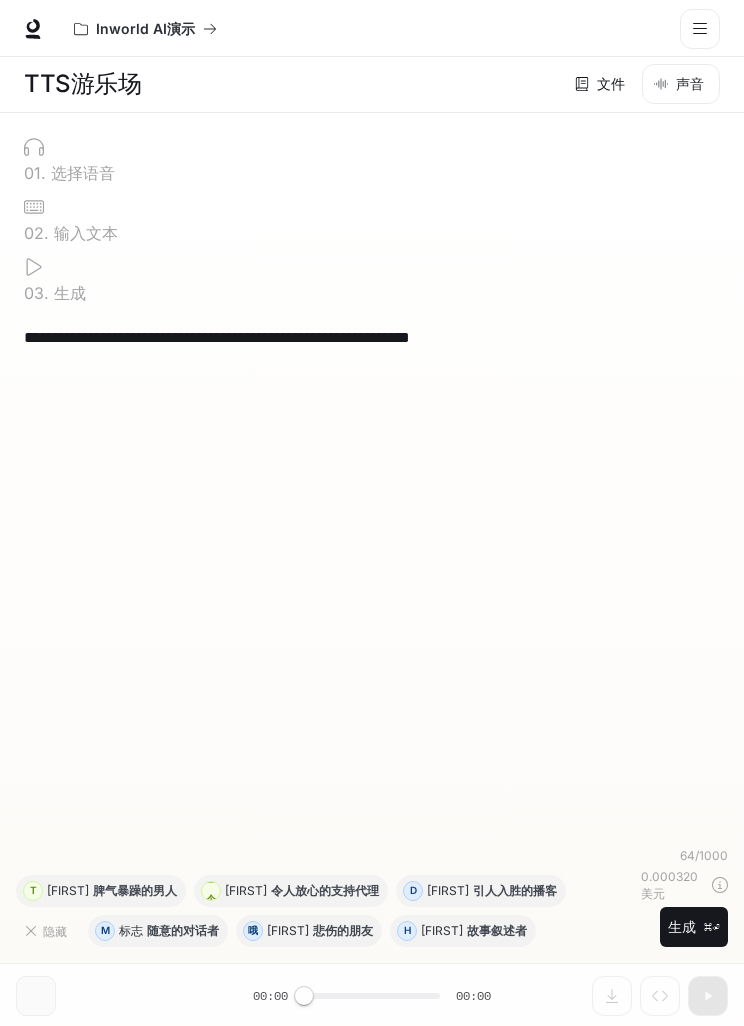 scroll, scrollTop: 0, scrollLeft: 0, axis: both 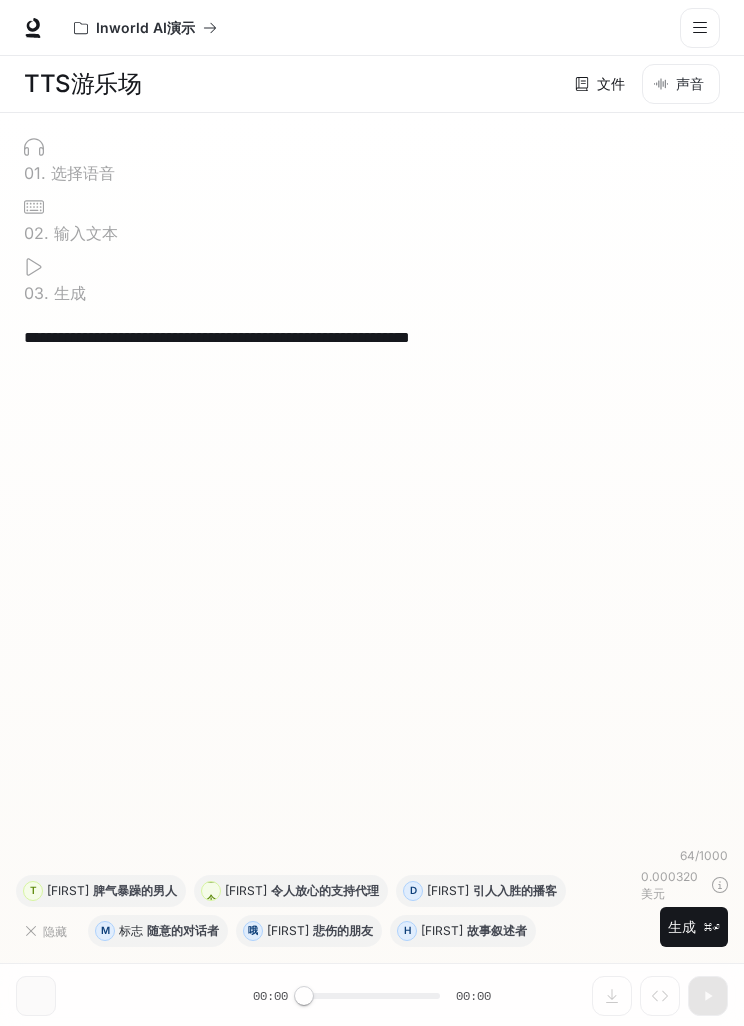 click at bounding box center (700, 28) 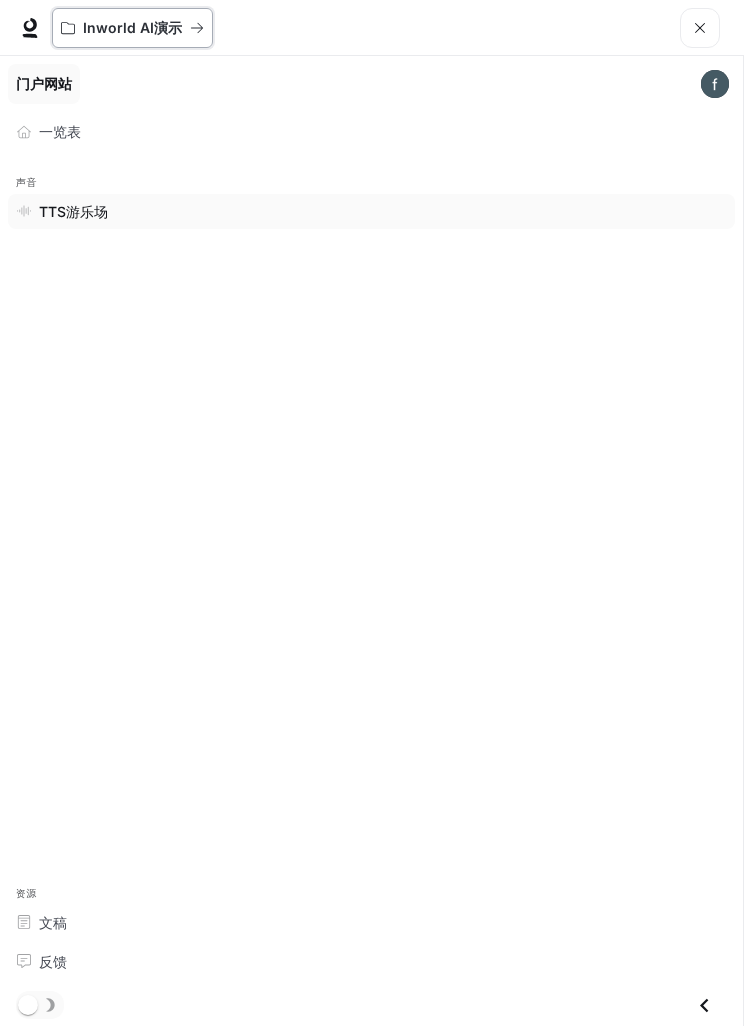 click on "Inworld AI演示" at bounding box center [132, 28] 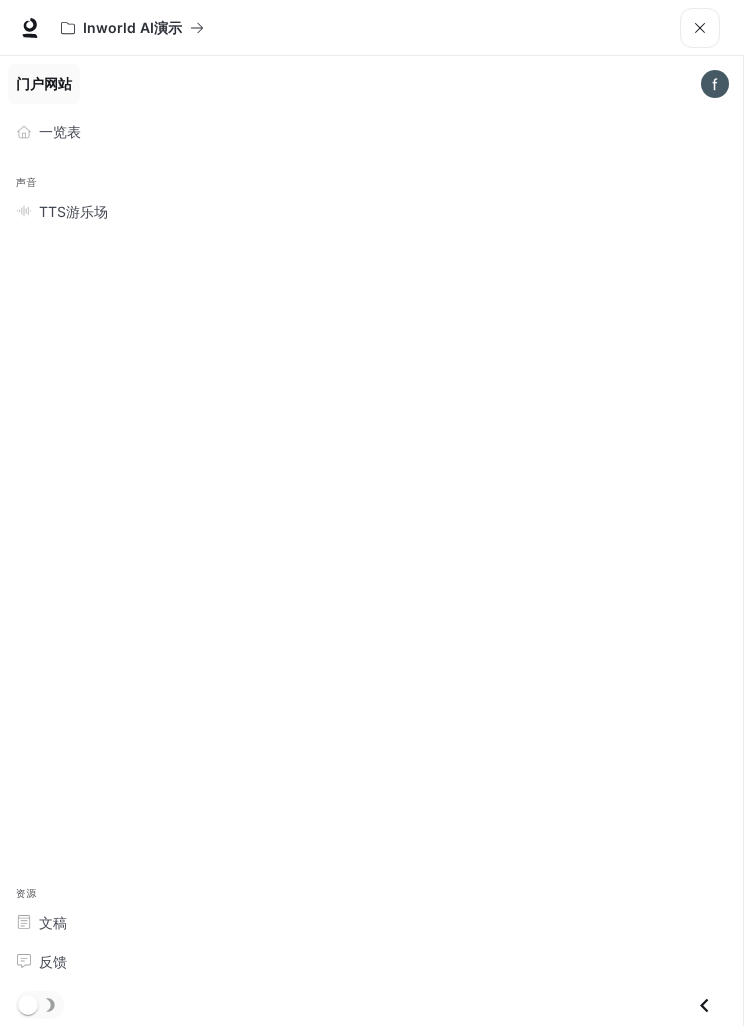 click on "文稿" at bounding box center [371, 922] 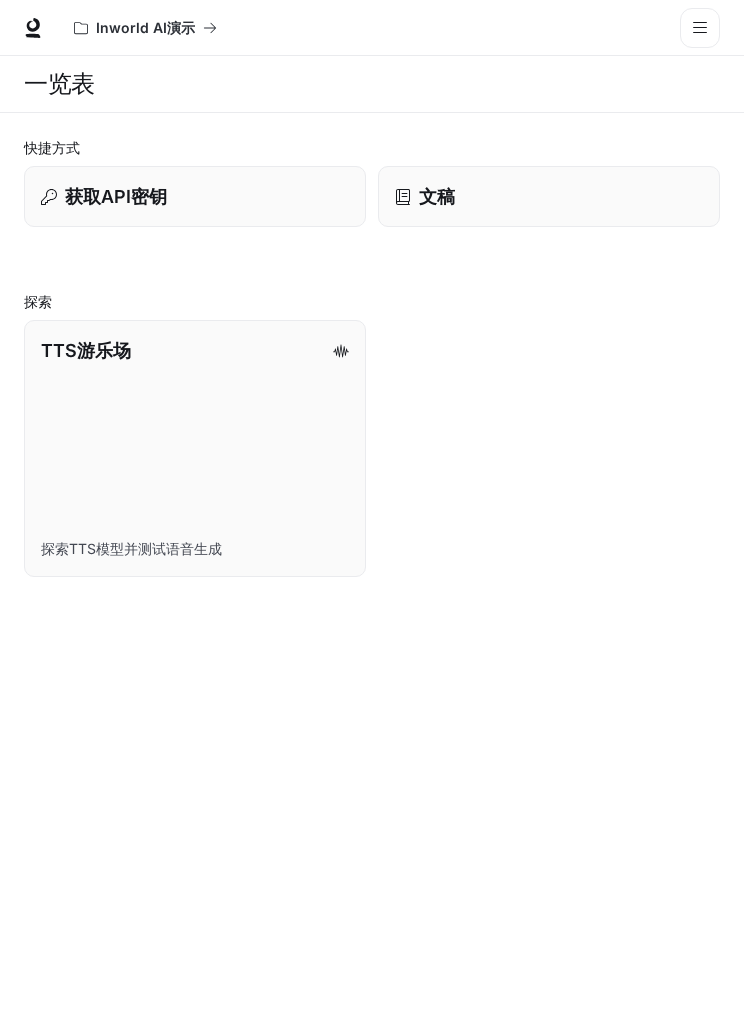 click at bounding box center (700, 27) 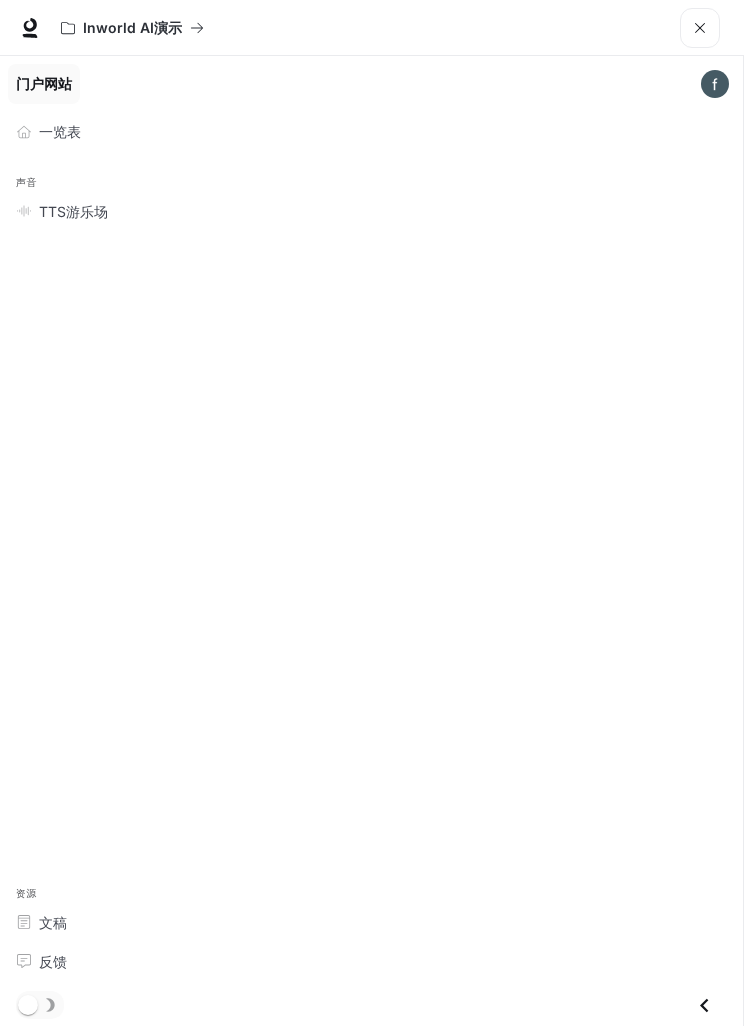 click at bounding box center (715, 84) 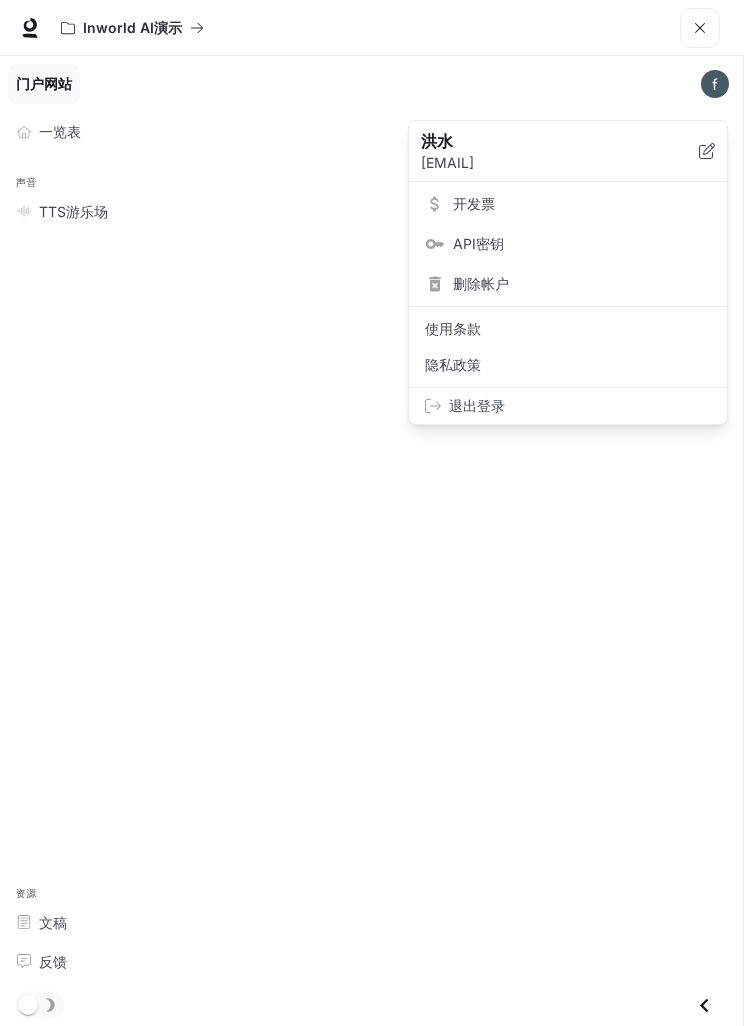 click at bounding box center [372, 513] 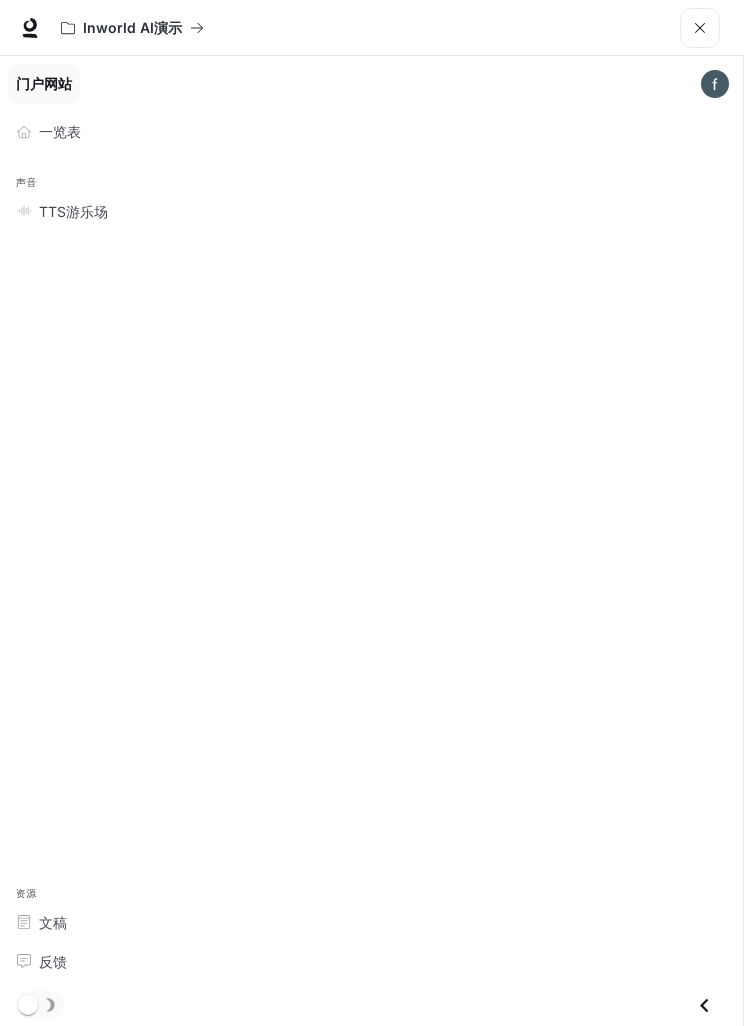 click on "一览表" at bounding box center (371, 131) 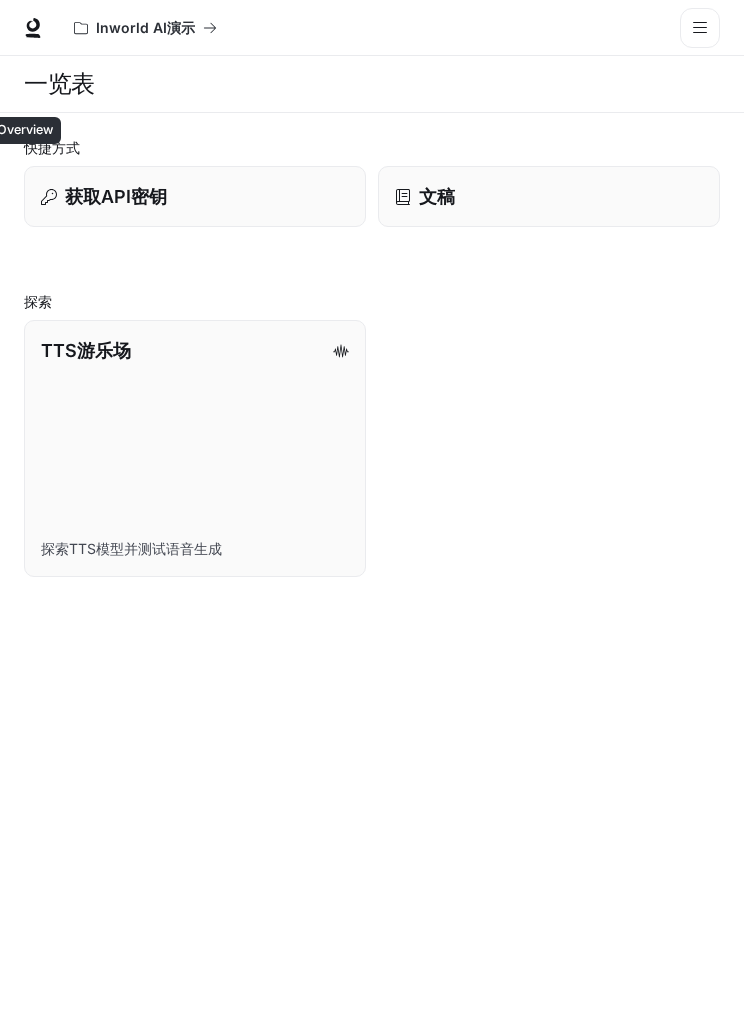 click on "一览表" at bounding box center (372, 84) 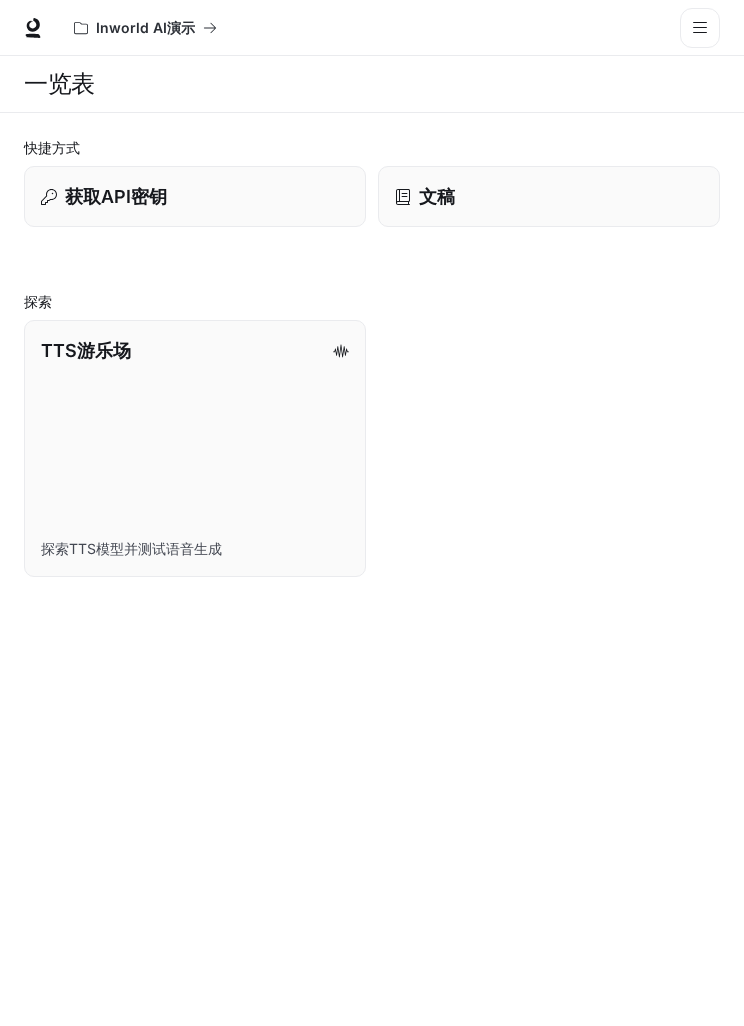 click at bounding box center (700, 28) 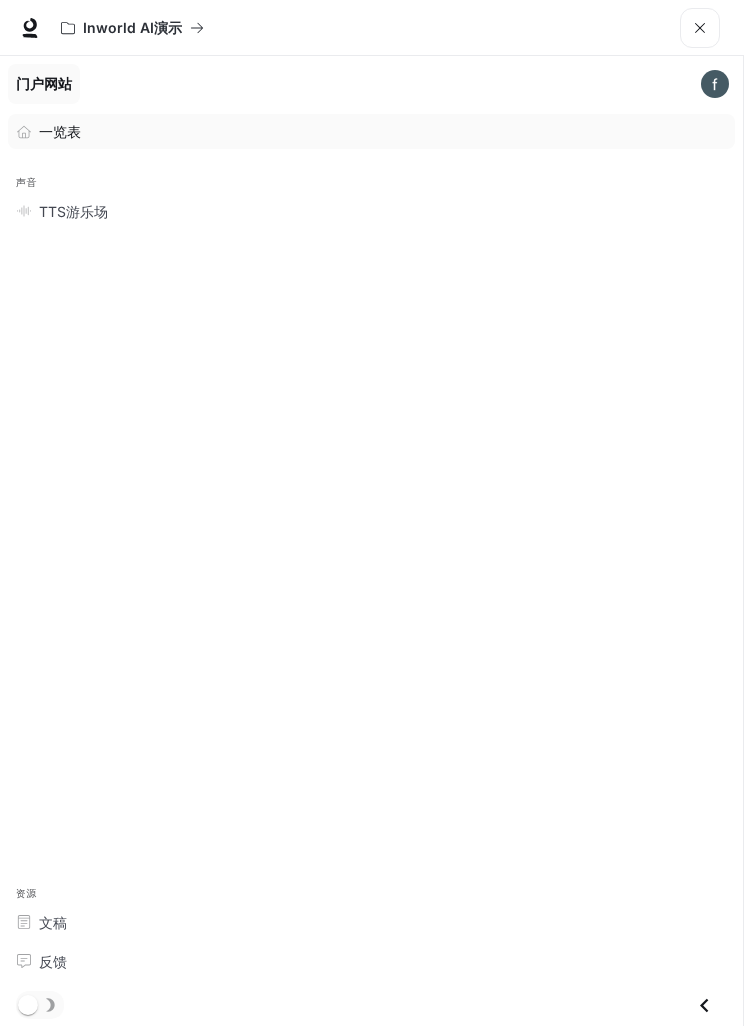 click at bounding box center [715, 84] 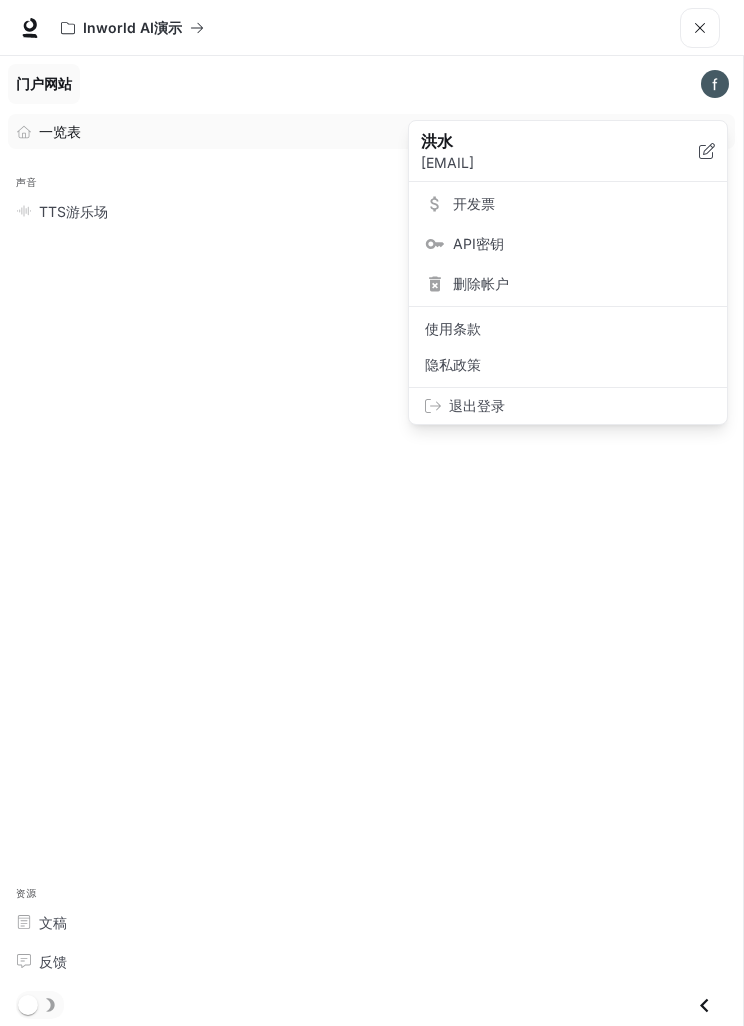 click on "洪水 vivian.1403@icloud.com" at bounding box center (568, 151) 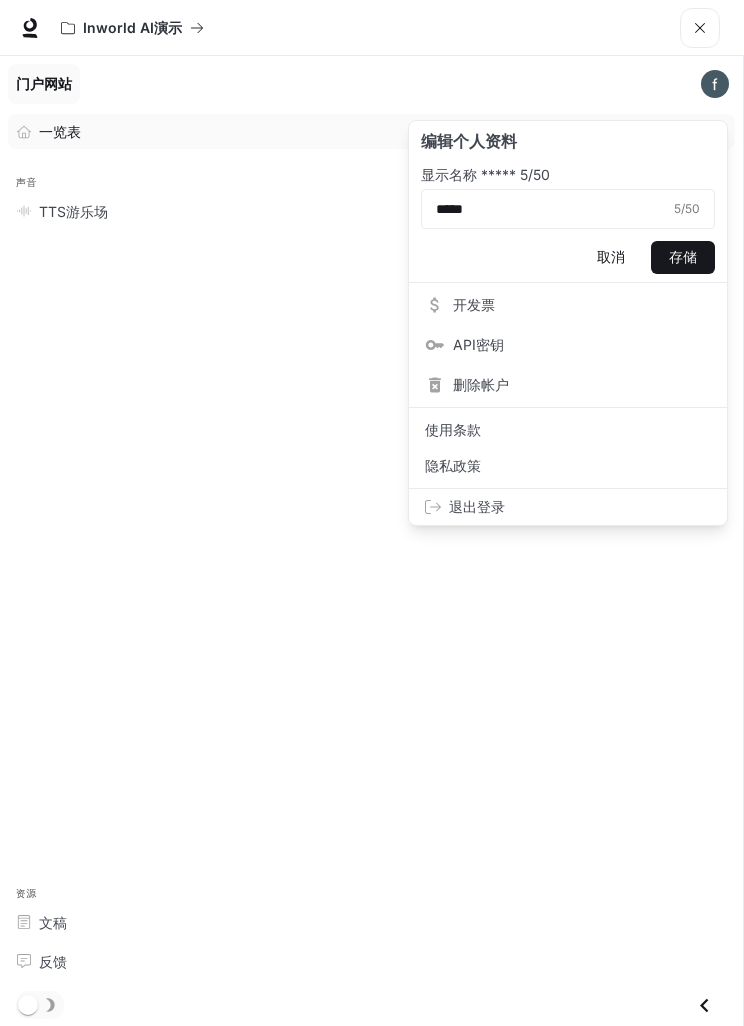 click on "取消" at bounding box center (611, 257) 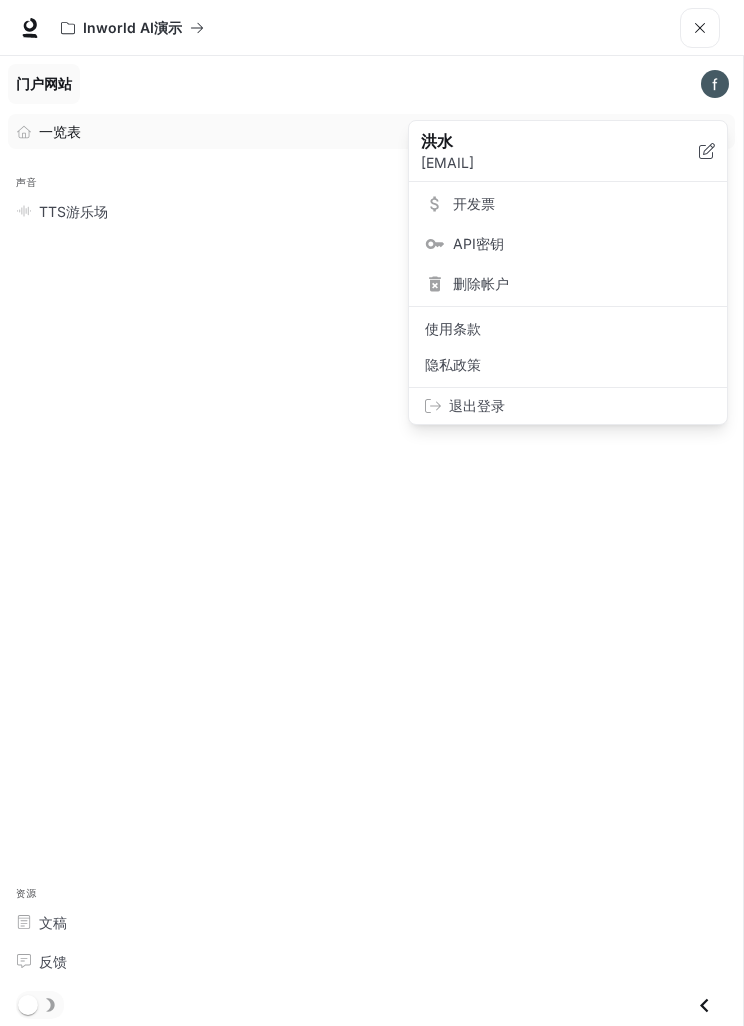 click on "开发票" at bounding box center [568, 204] 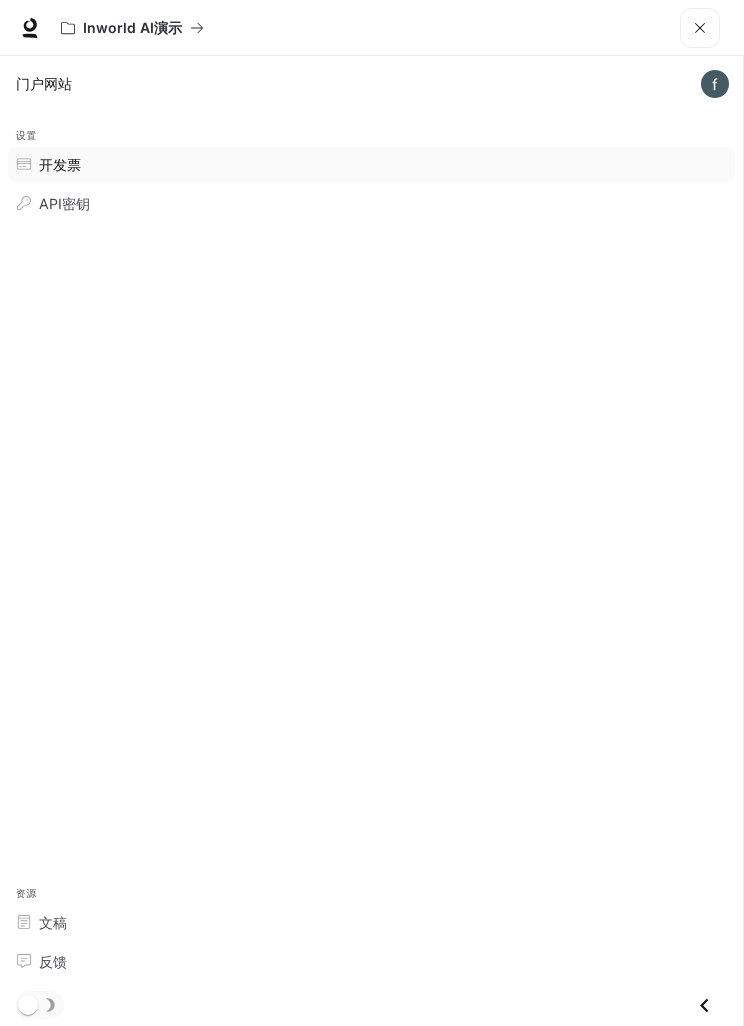 click on "设置" at bounding box center [371, 136] 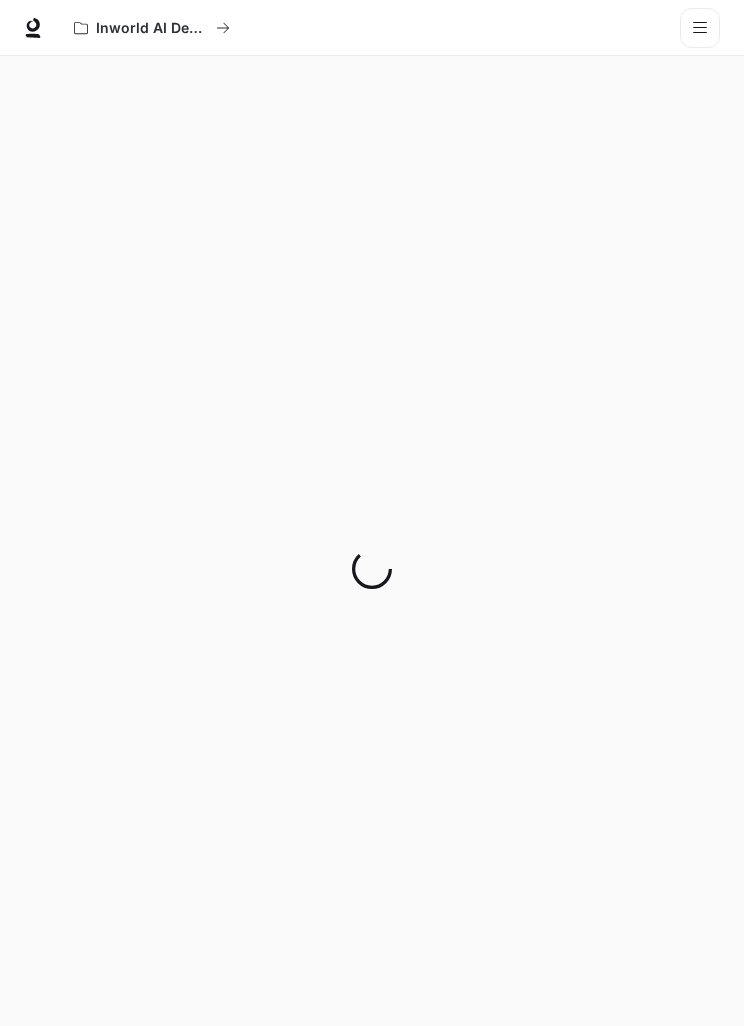 scroll, scrollTop: 0, scrollLeft: 0, axis: both 